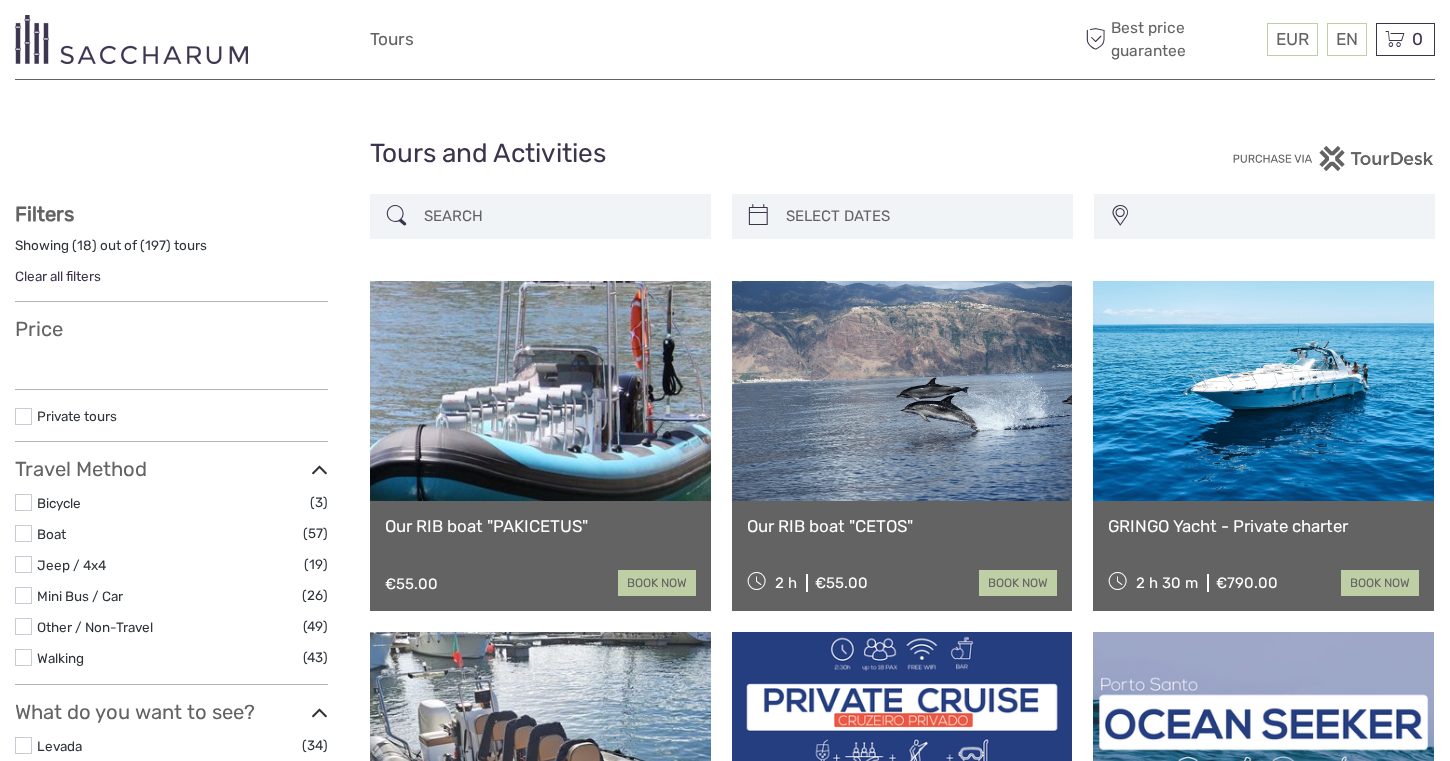 select 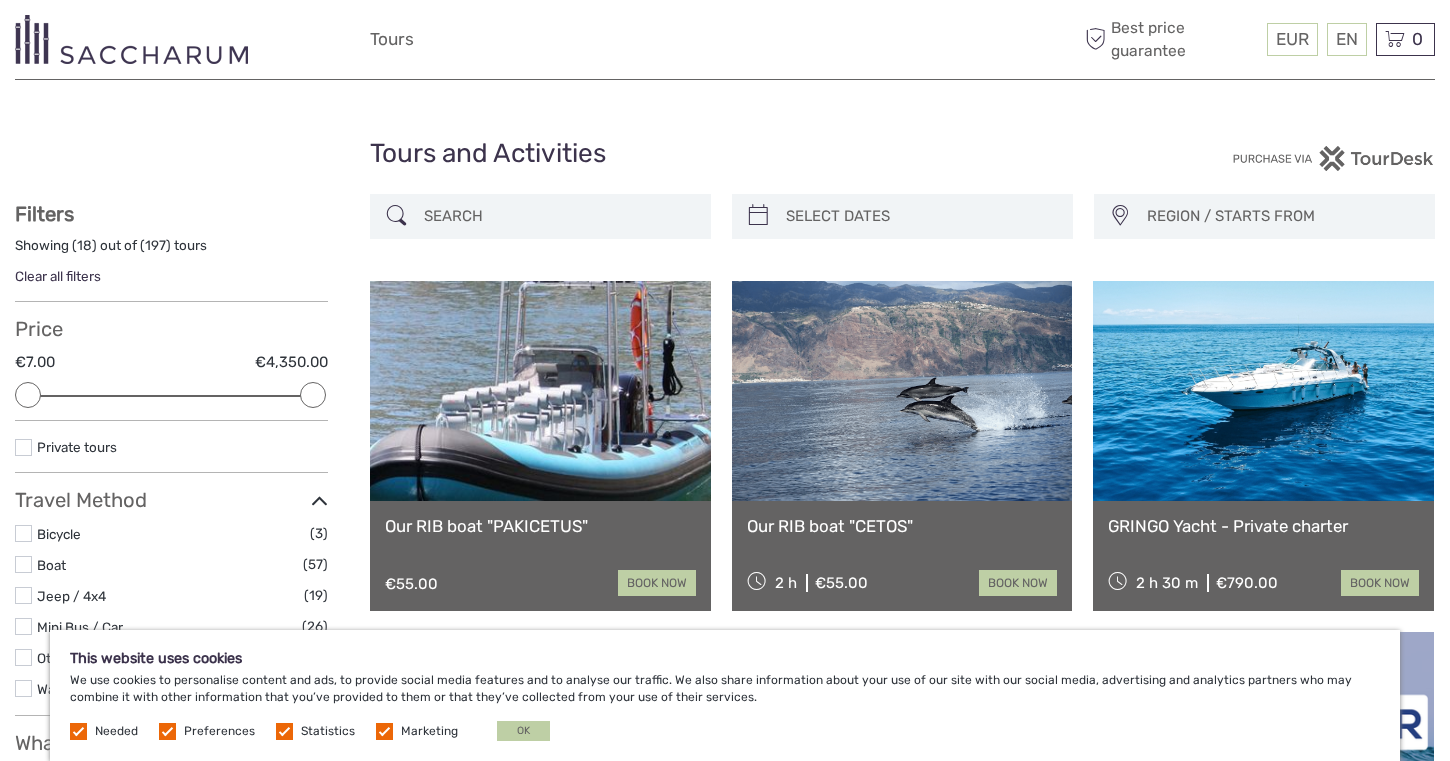scroll, scrollTop: 0, scrollLeft: 0, axis: both 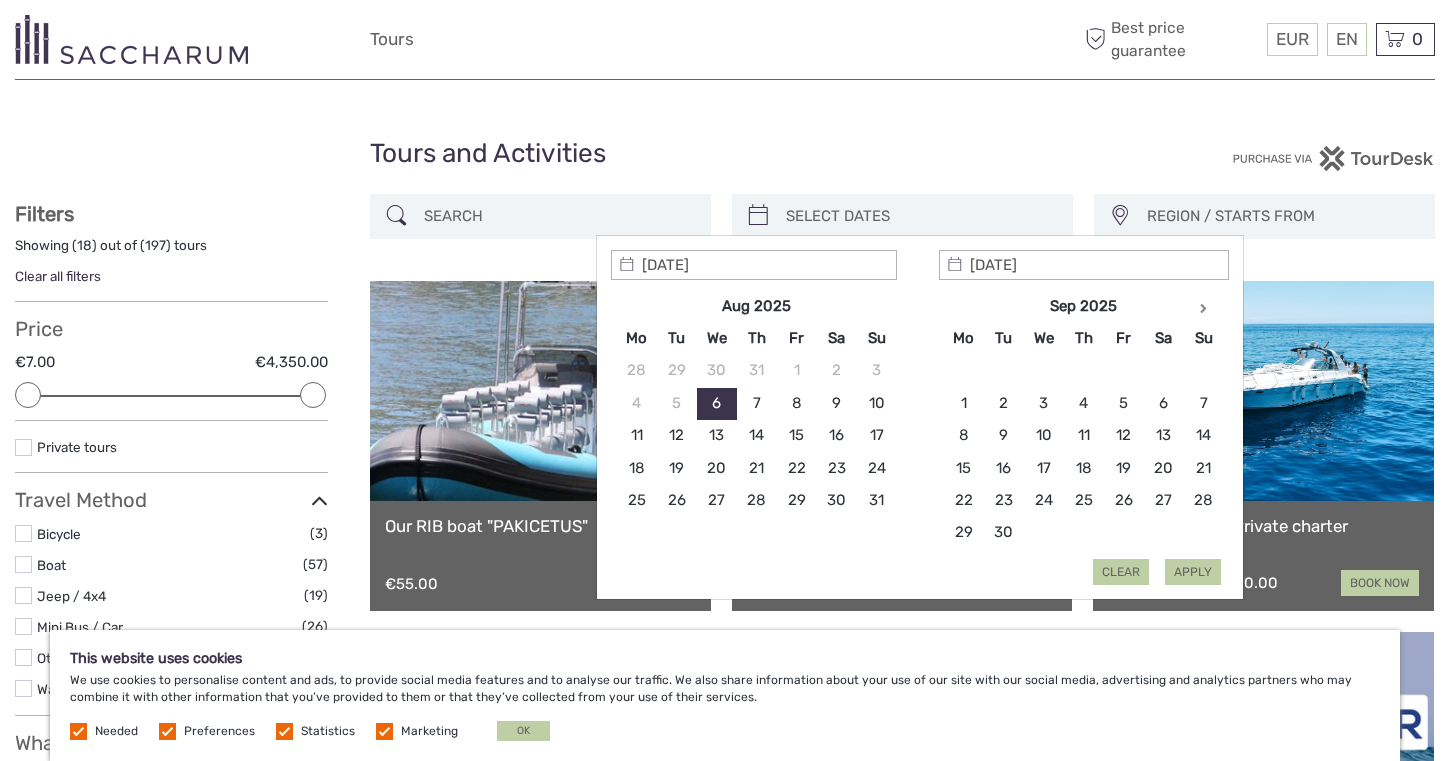 click at bounding box center [920, 216] 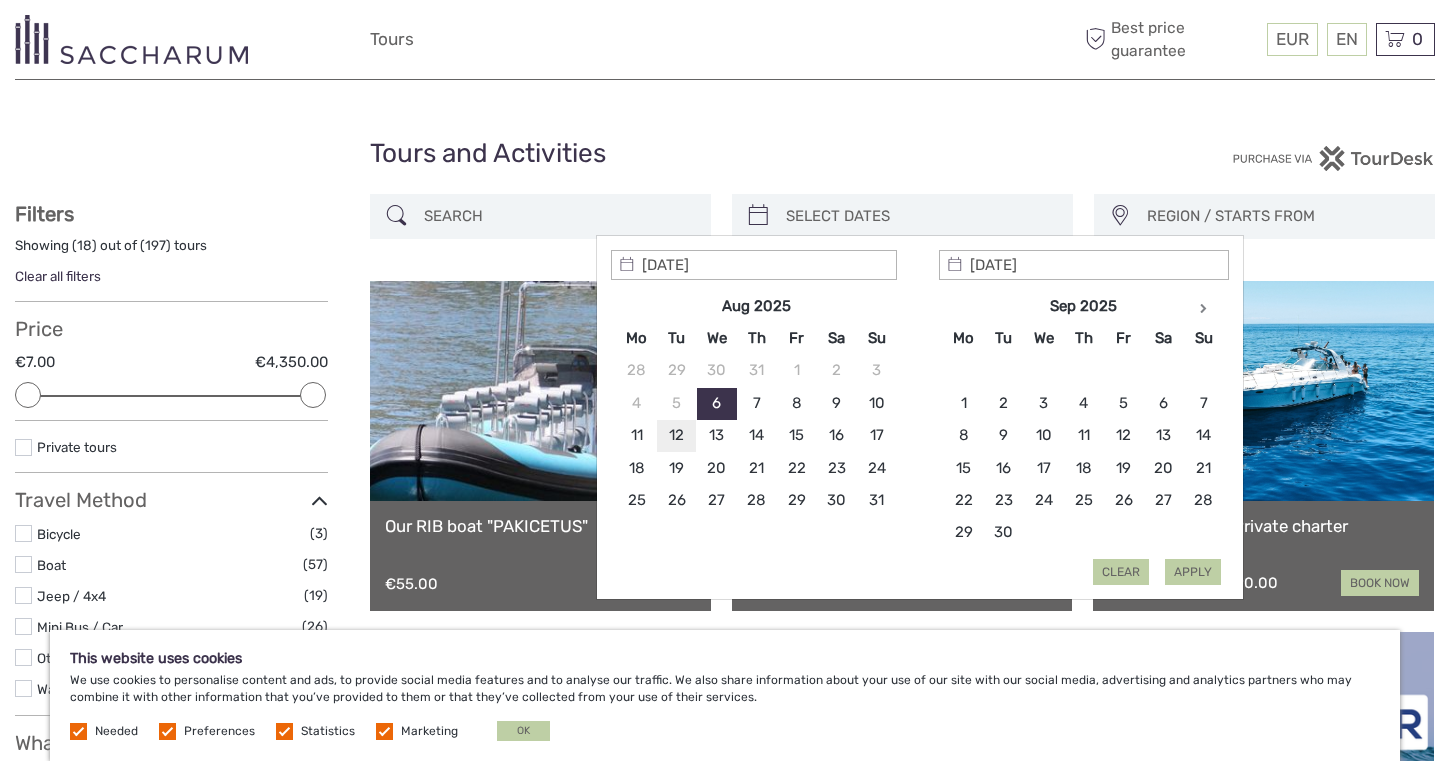 type on "12/08/2025" 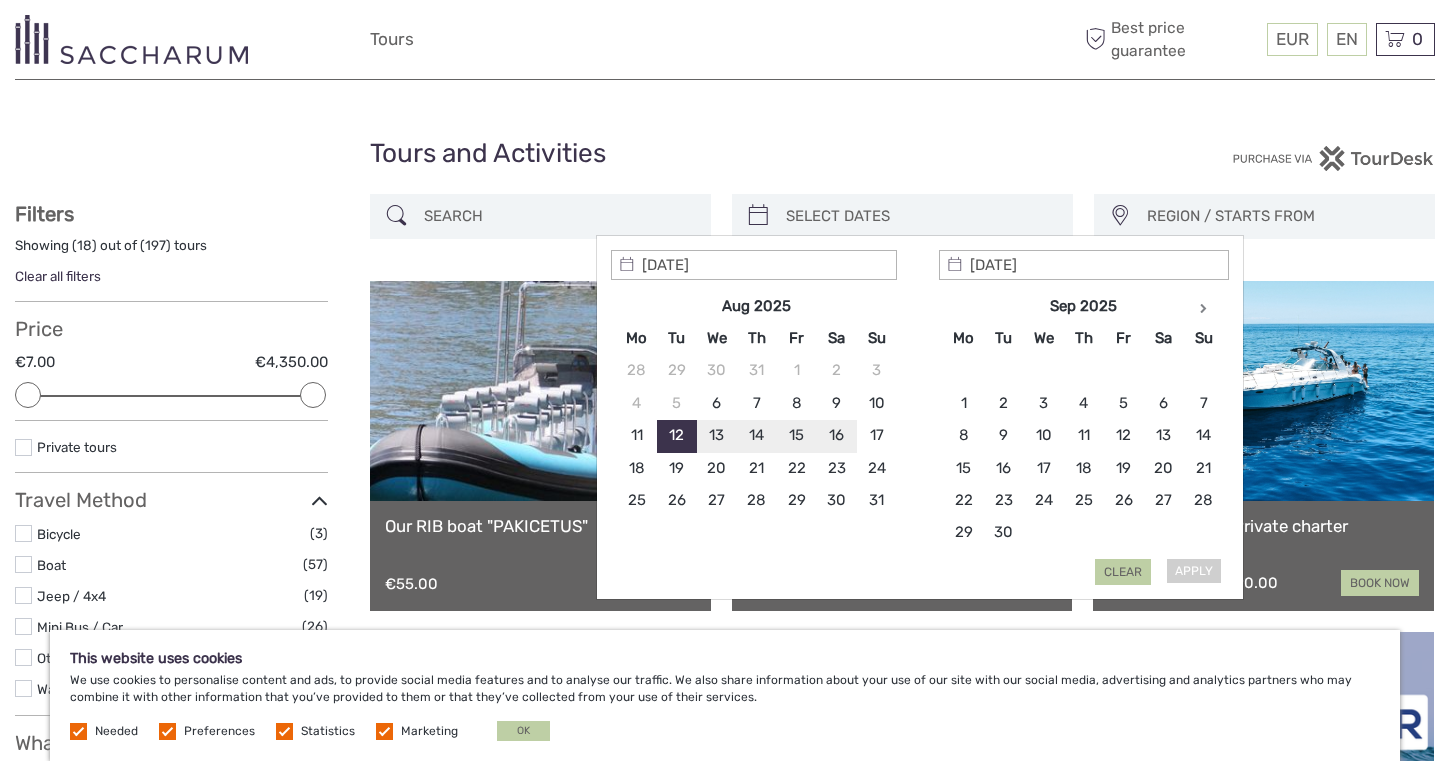 type on "15/08/2025" 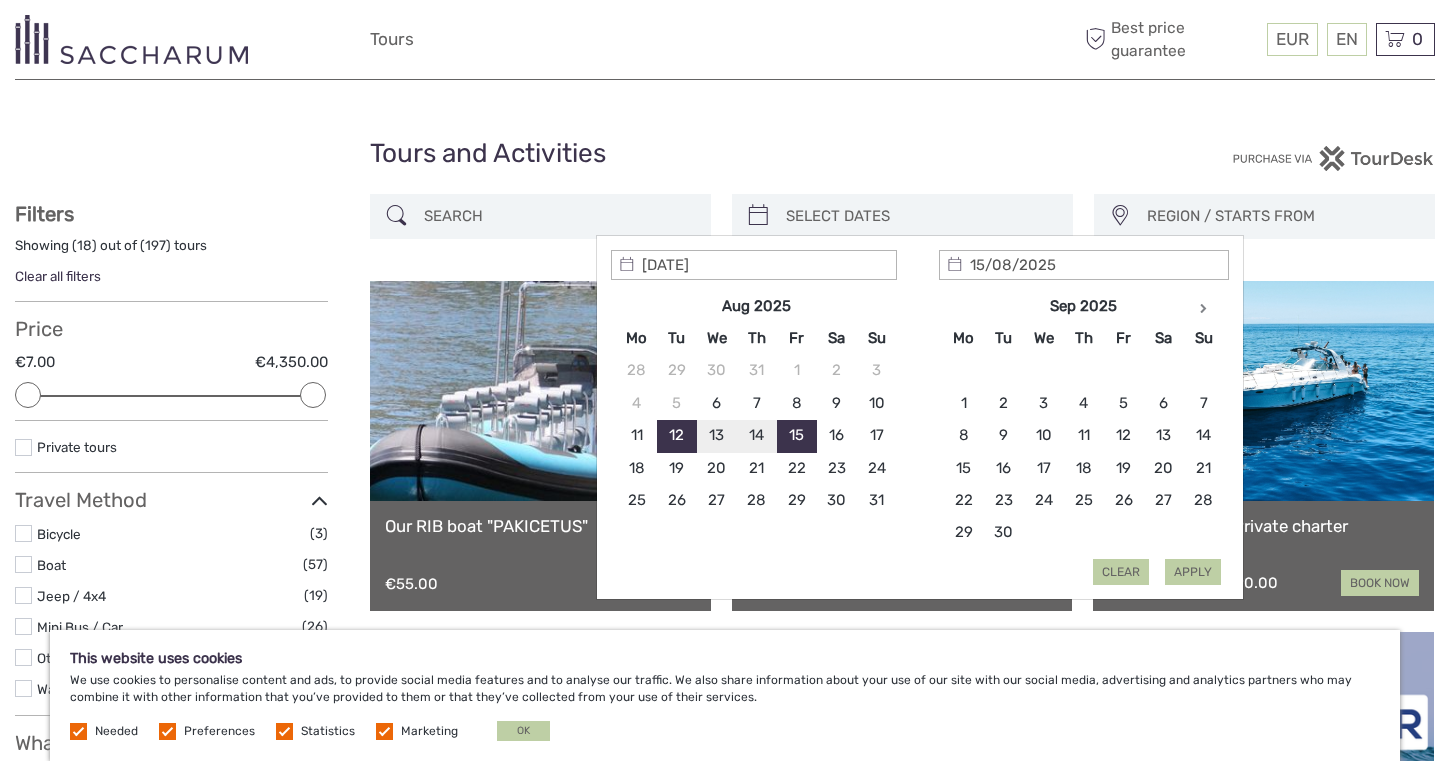 type on "12/08/2025" 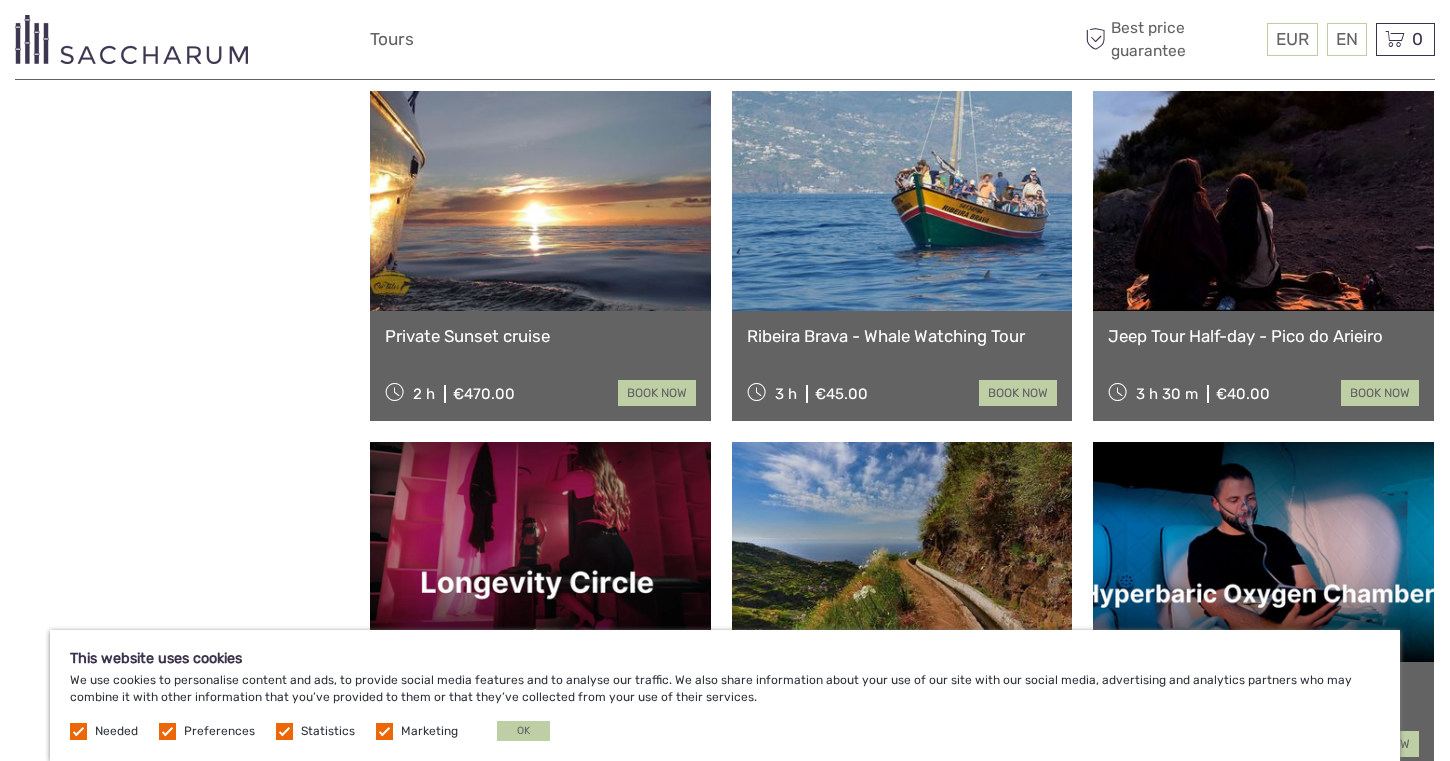 scroll, scrollTop: 1250, scrollLeft: 0, axis: vertical 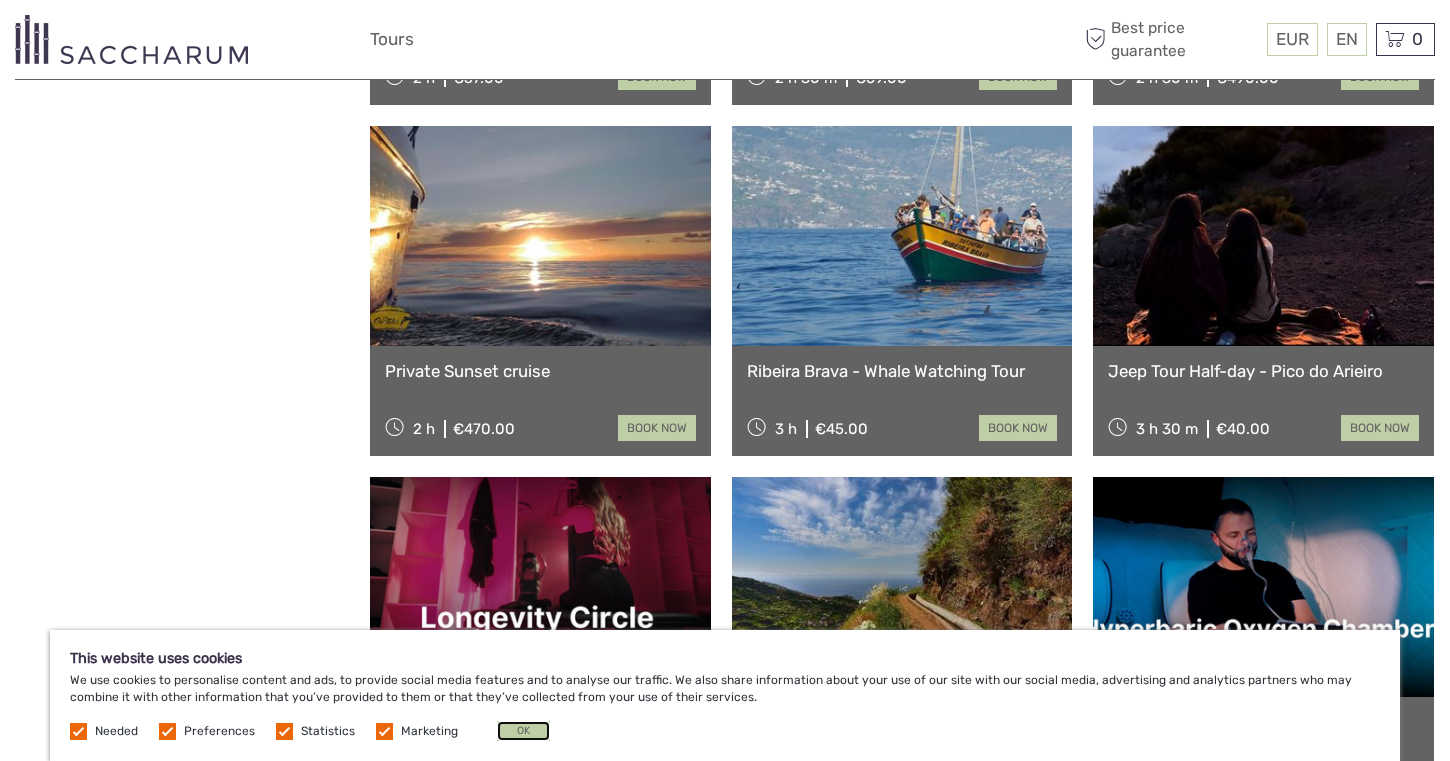 click on "OK" at bounding box center (523, 731) 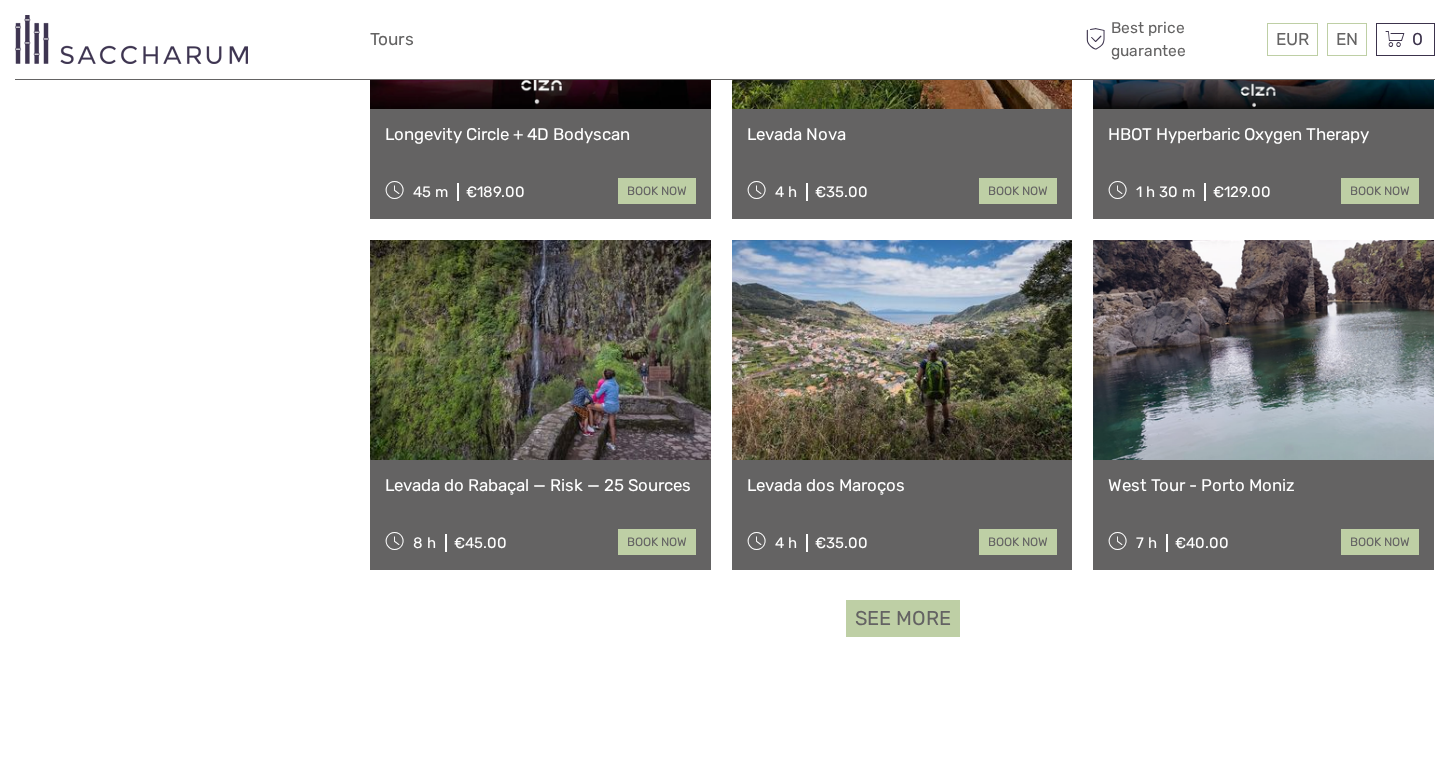 scroll, scrollTop: 1840, scrollLeft: 0, axis: vertical 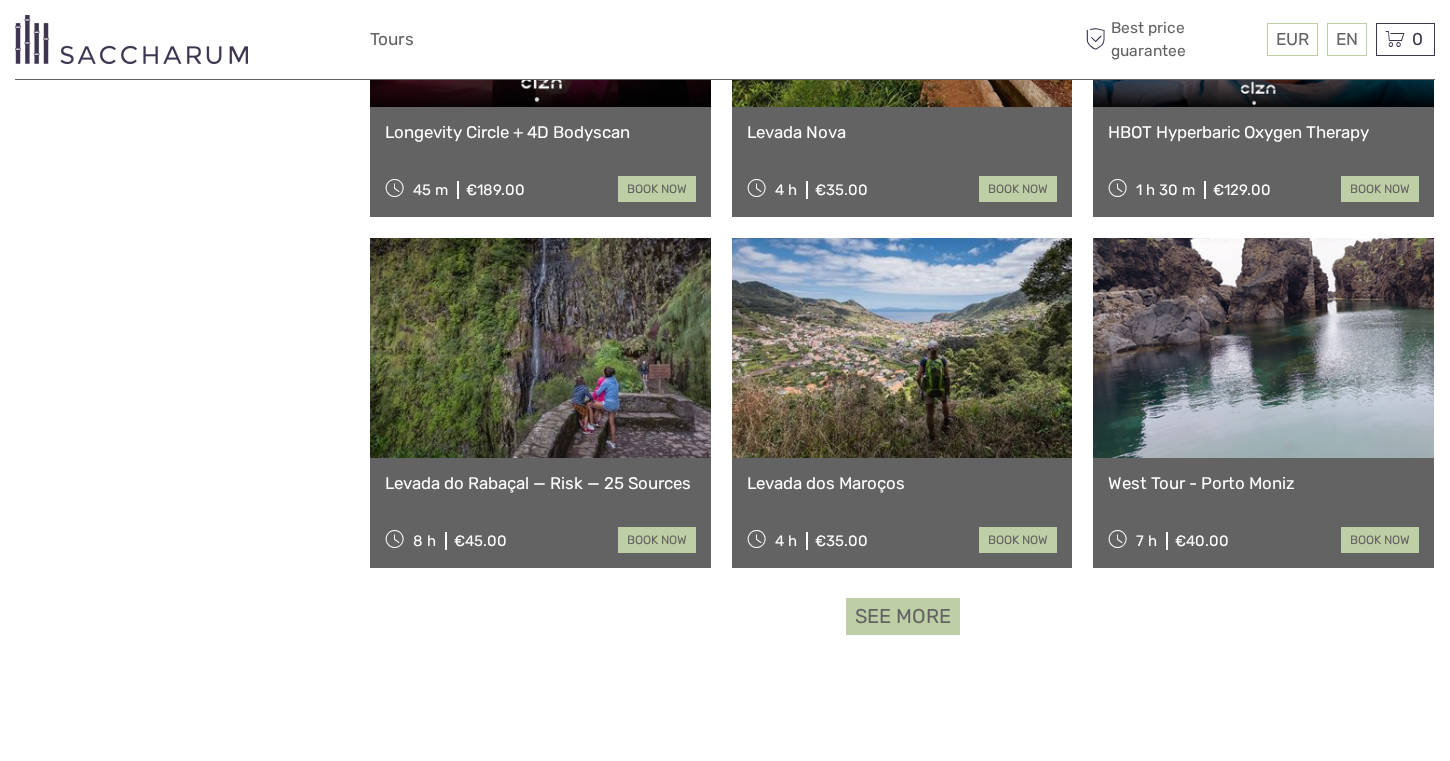 click on "See more" at bounding box center (903, 616) 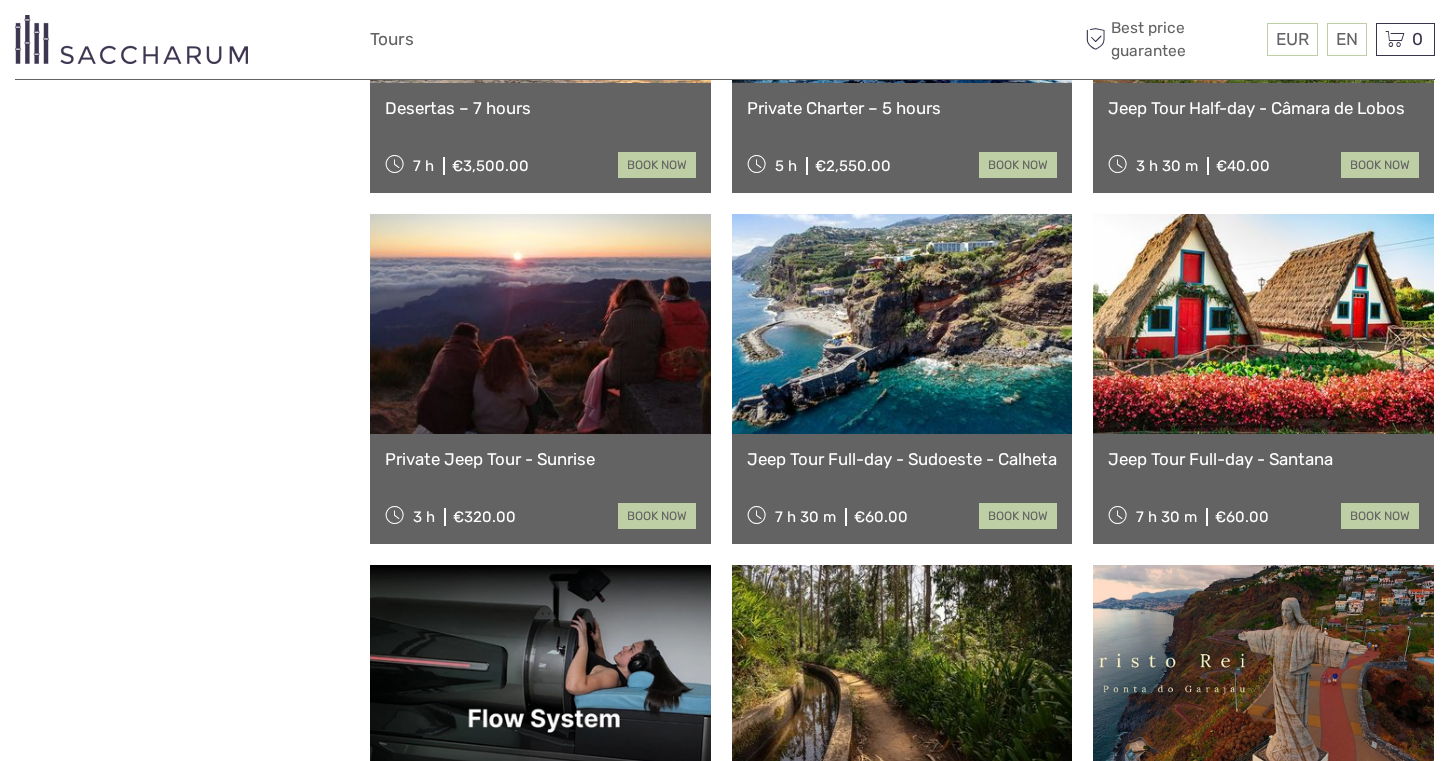 scroll, scrollTop: 3288, scrollLeft: 0, axis: vertical 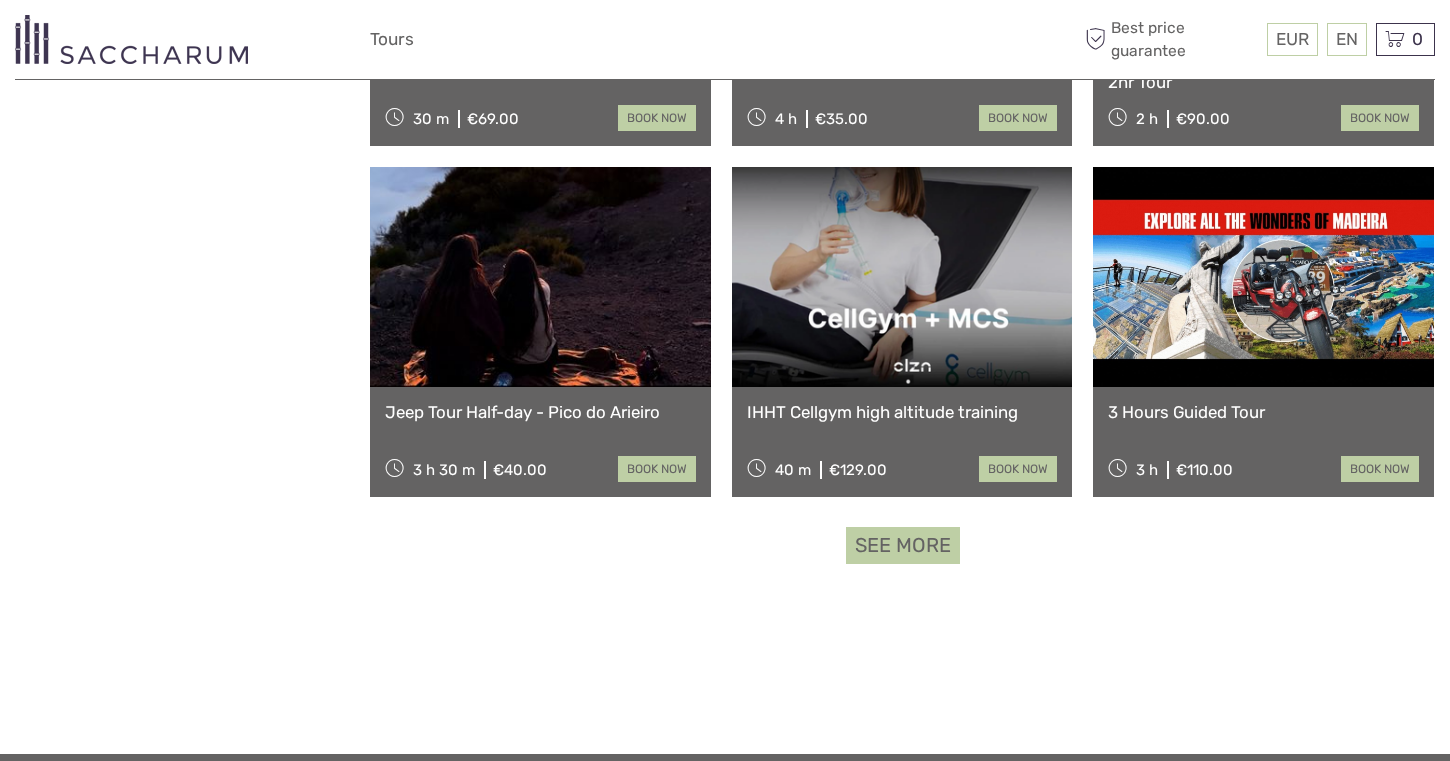 click on "See more" at bounding box center [903, 545] 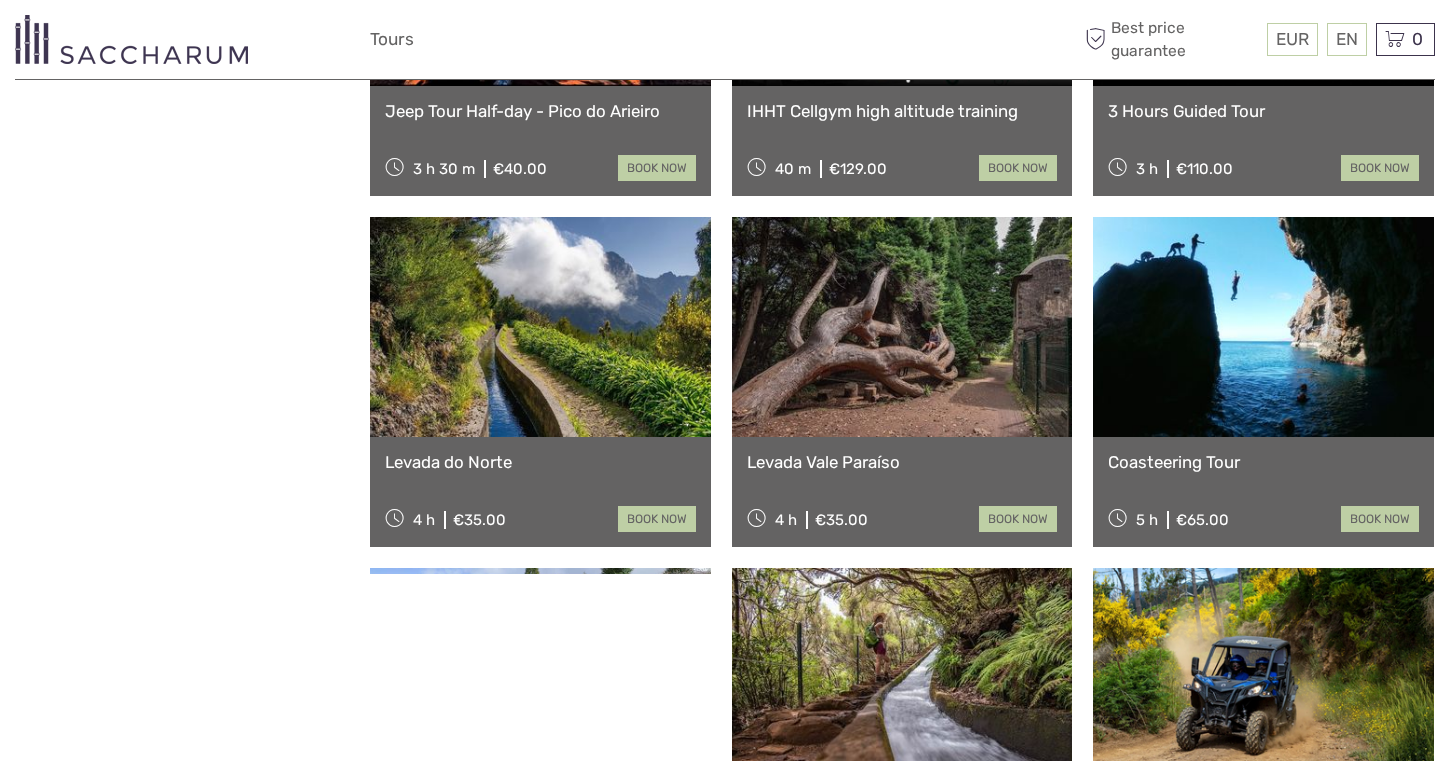 scroll, scrollTop: 4319, scrollLeft: 0, axis: vertical 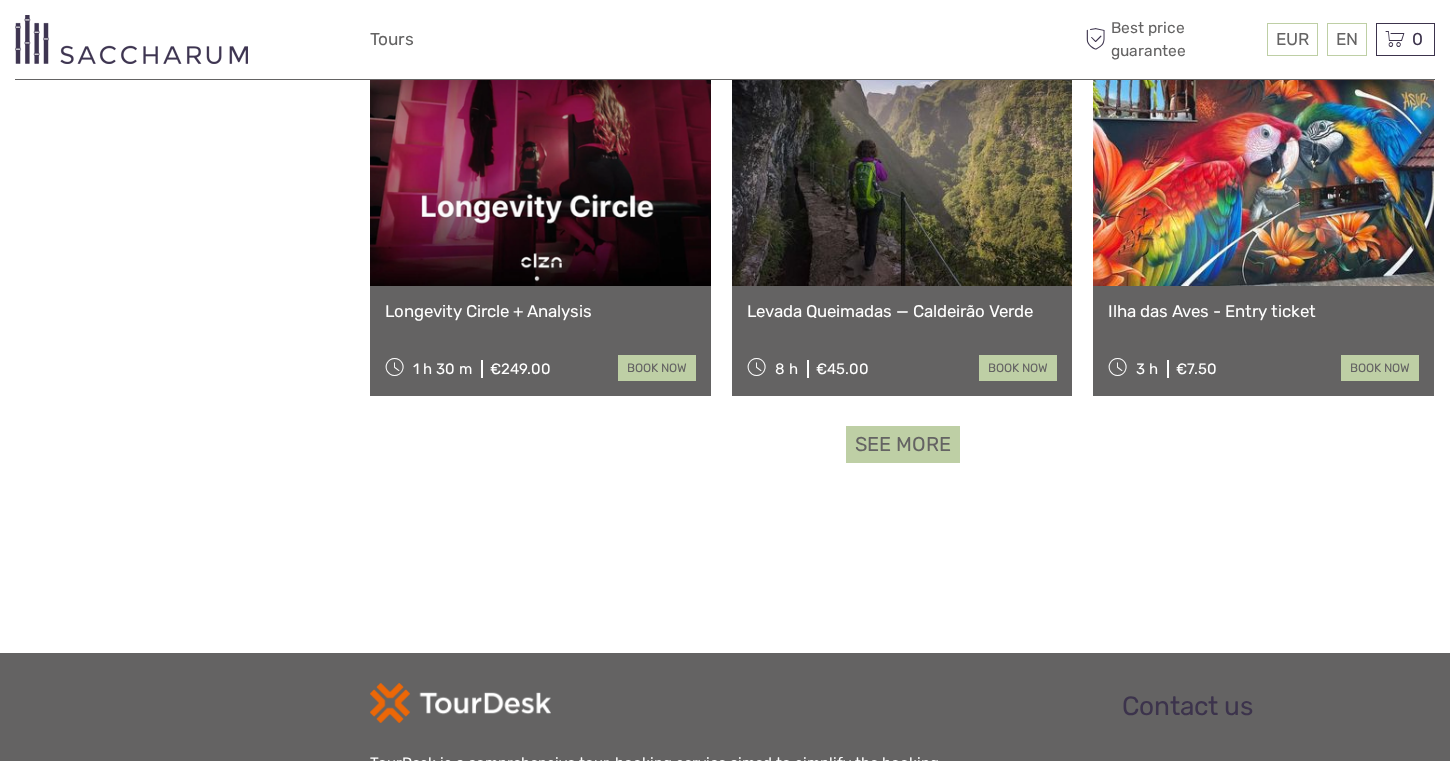 click on "See more" at bounding box center (903, 444) 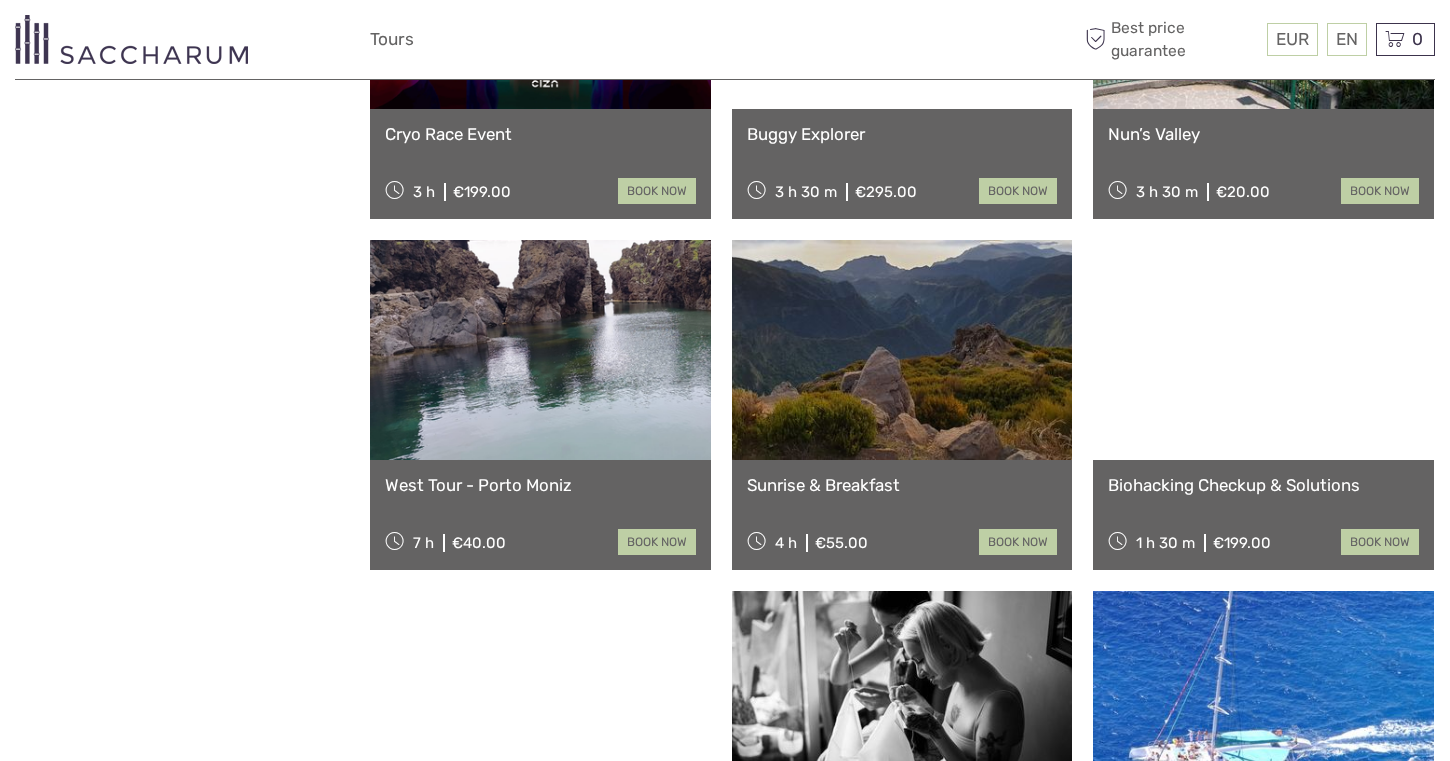 scroll, scrollTop: 7806, scrollLeft: 0, axis: vertical 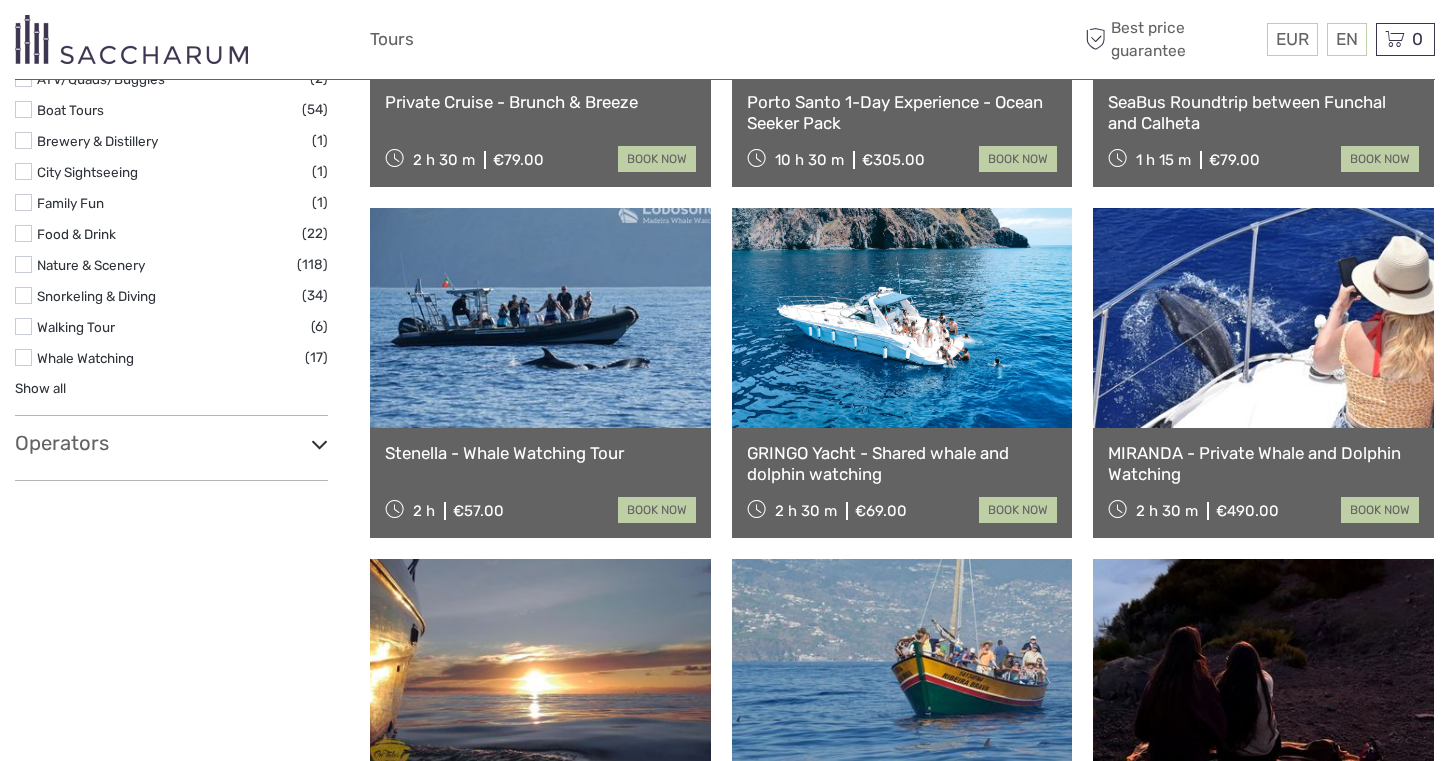 click at bounding box center [319, 444] 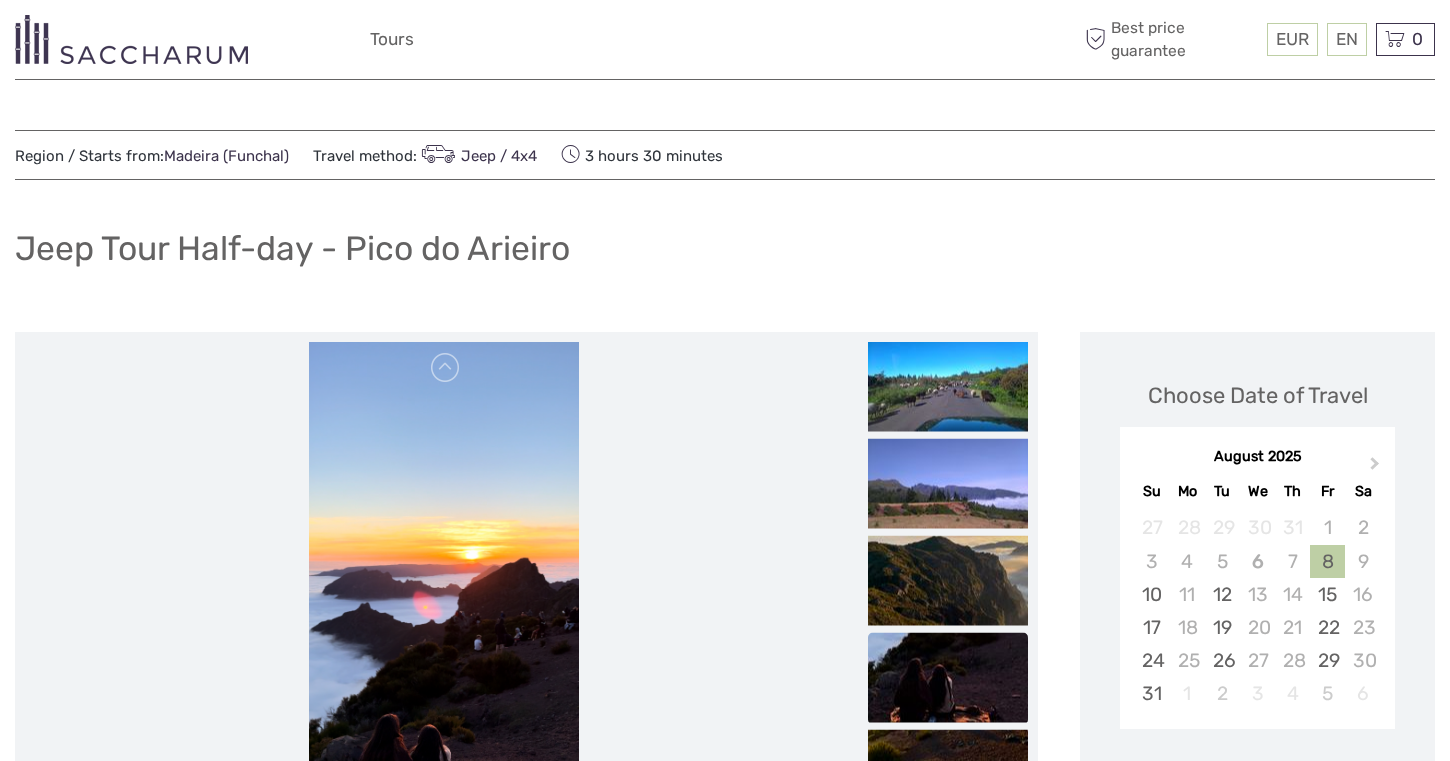 scroll, scrollTop: 0, scrollLeft: 0, axis: both 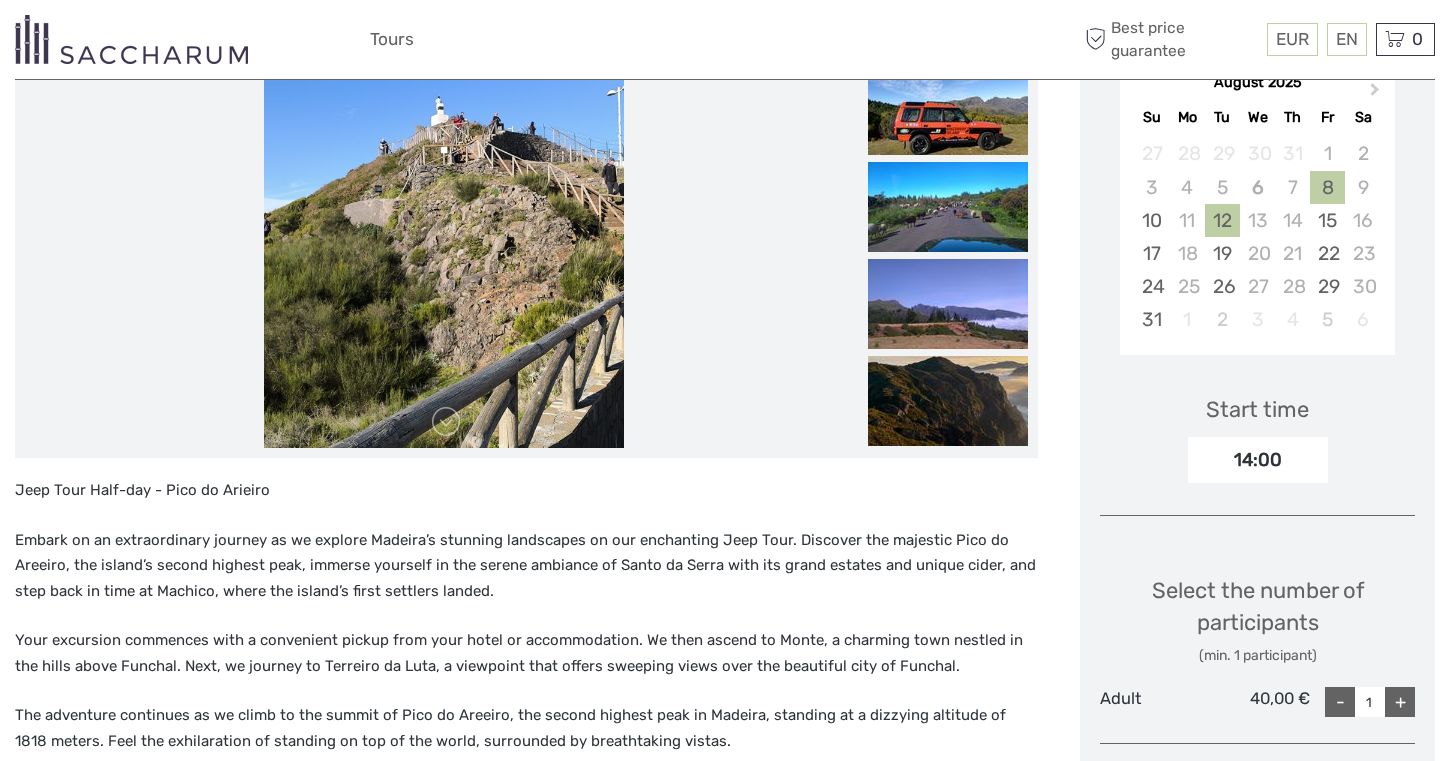 click on "12" at bounding box center [1222, 220] 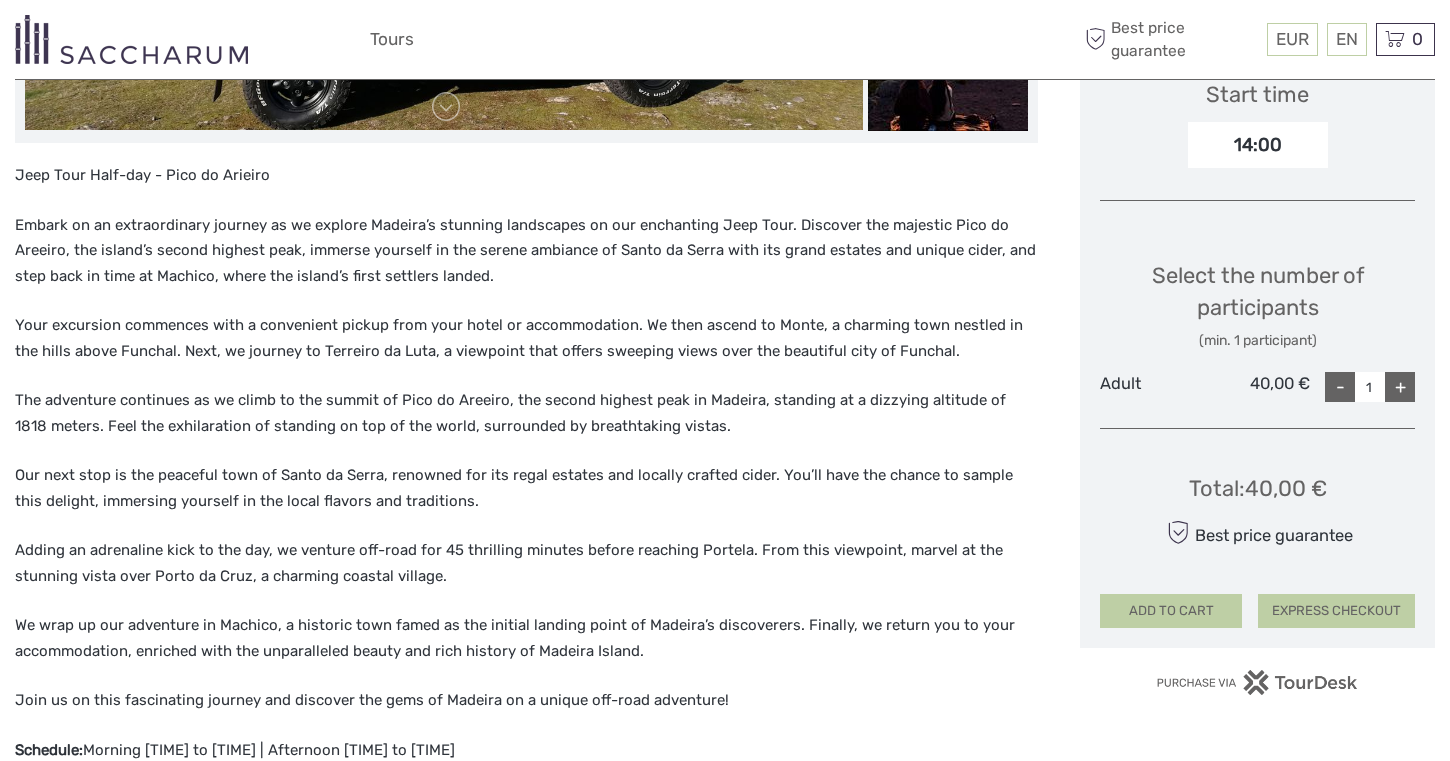 scroll, scrollTop: 691, scrollLeft: 0, axis: vertical 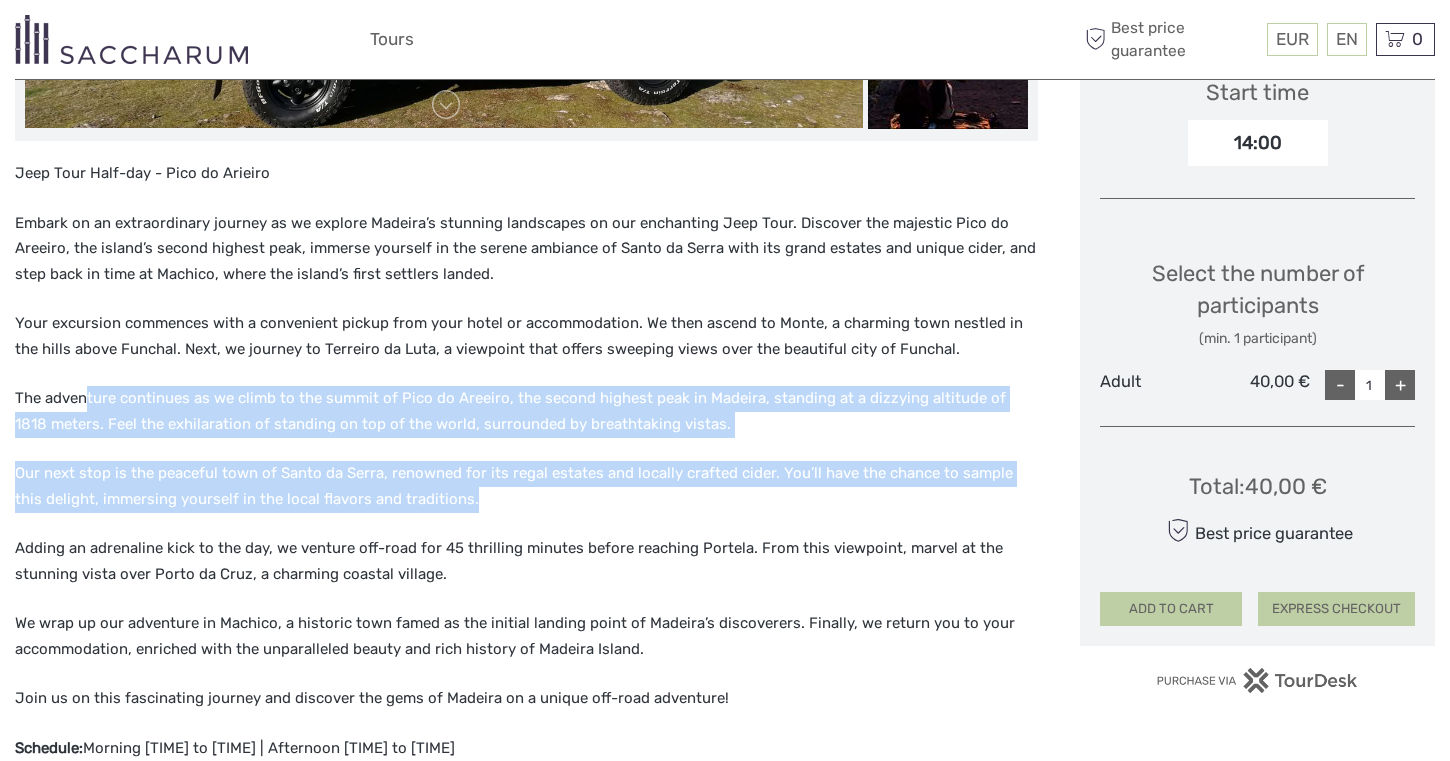 drag, startPoint x: 88, startPoint y: 396, endPoint x: 489, endPoint y: 524, distance: 420.93347 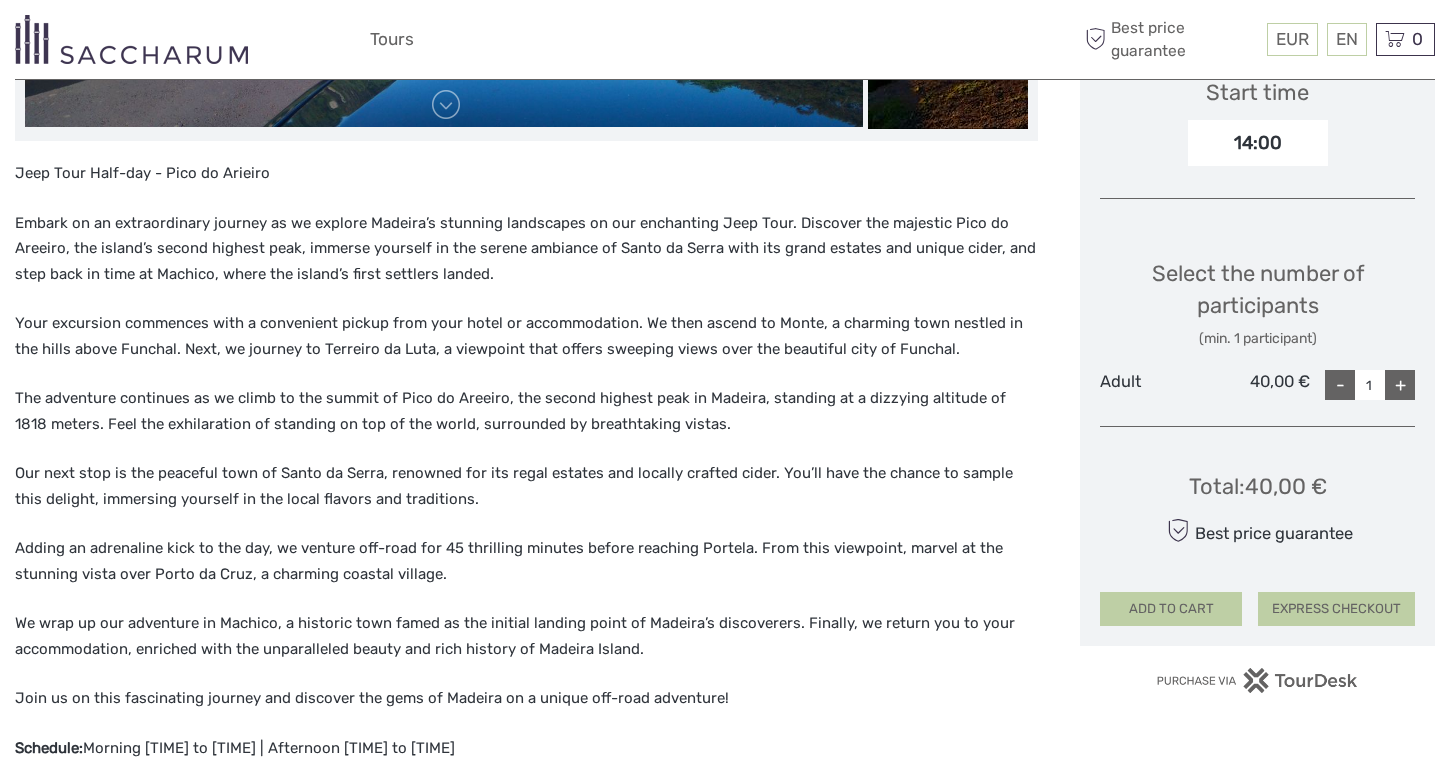 click on "Our next stop is the peaceful town of Santo da Serra, renowned for its regal estates and locally crafted cider. You’ll have the chance to sample this delight, immersing yourself in the local flavors and traditions." at bounding box center [514, 486] 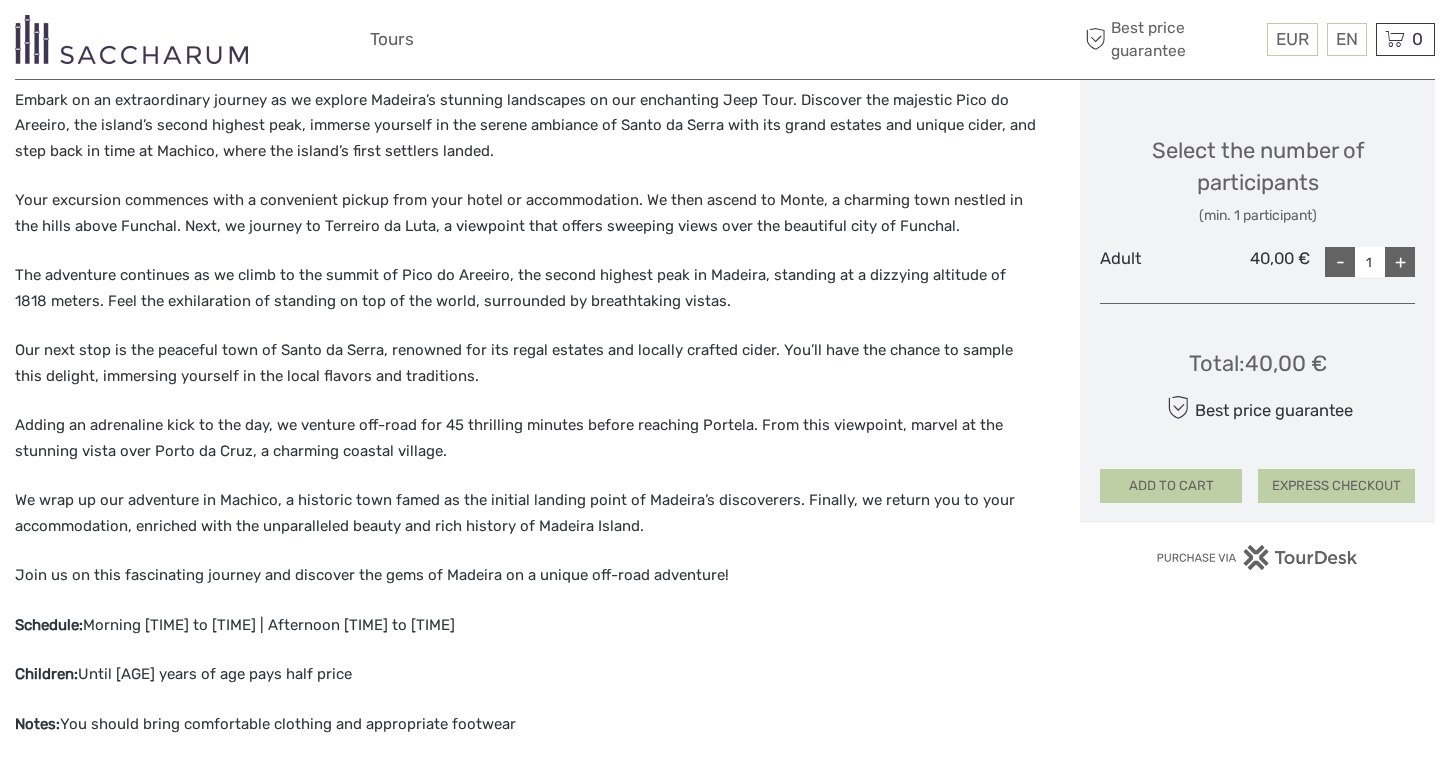 scroll, scrollTop: 799, scrollLeft: 0, axis: vertical 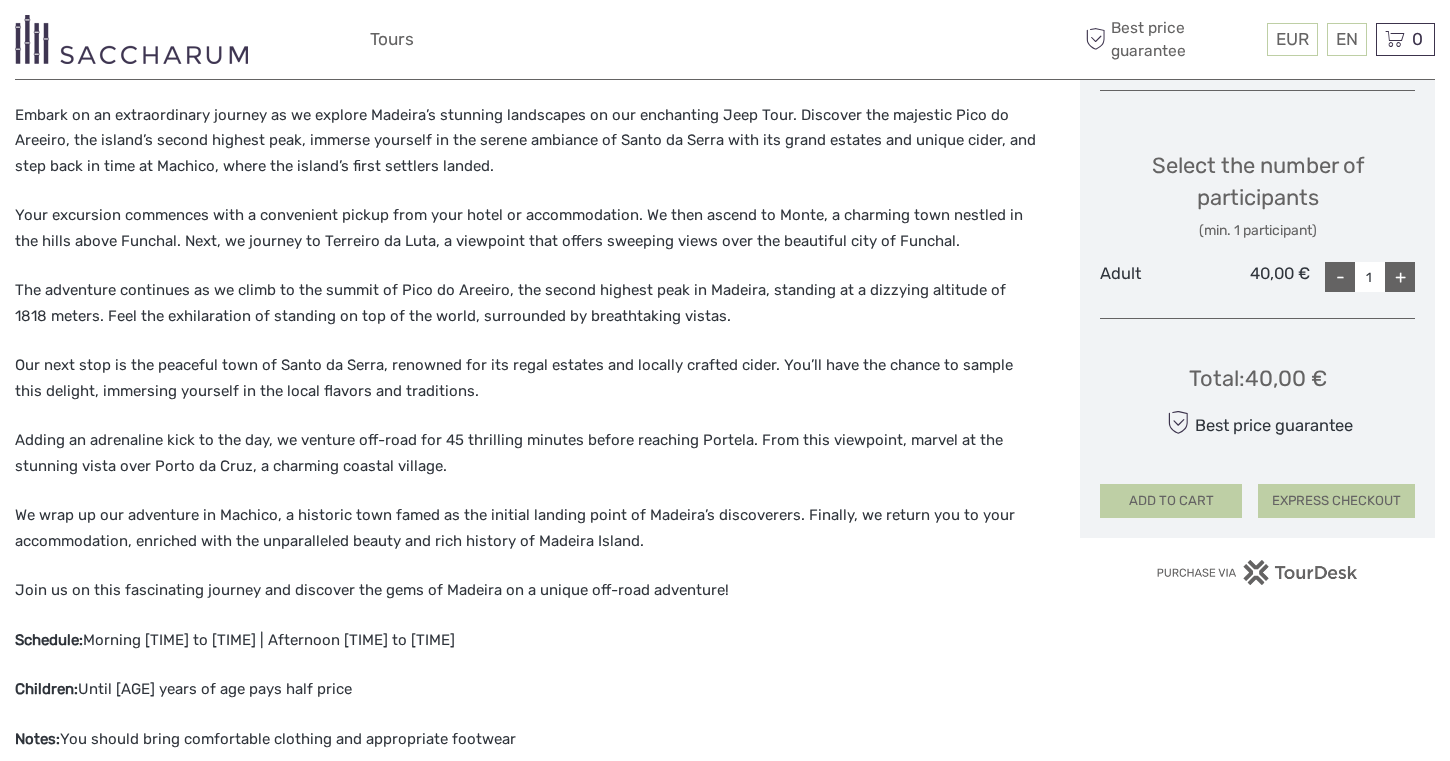 click on "+" at bounding box center (1400, 277) 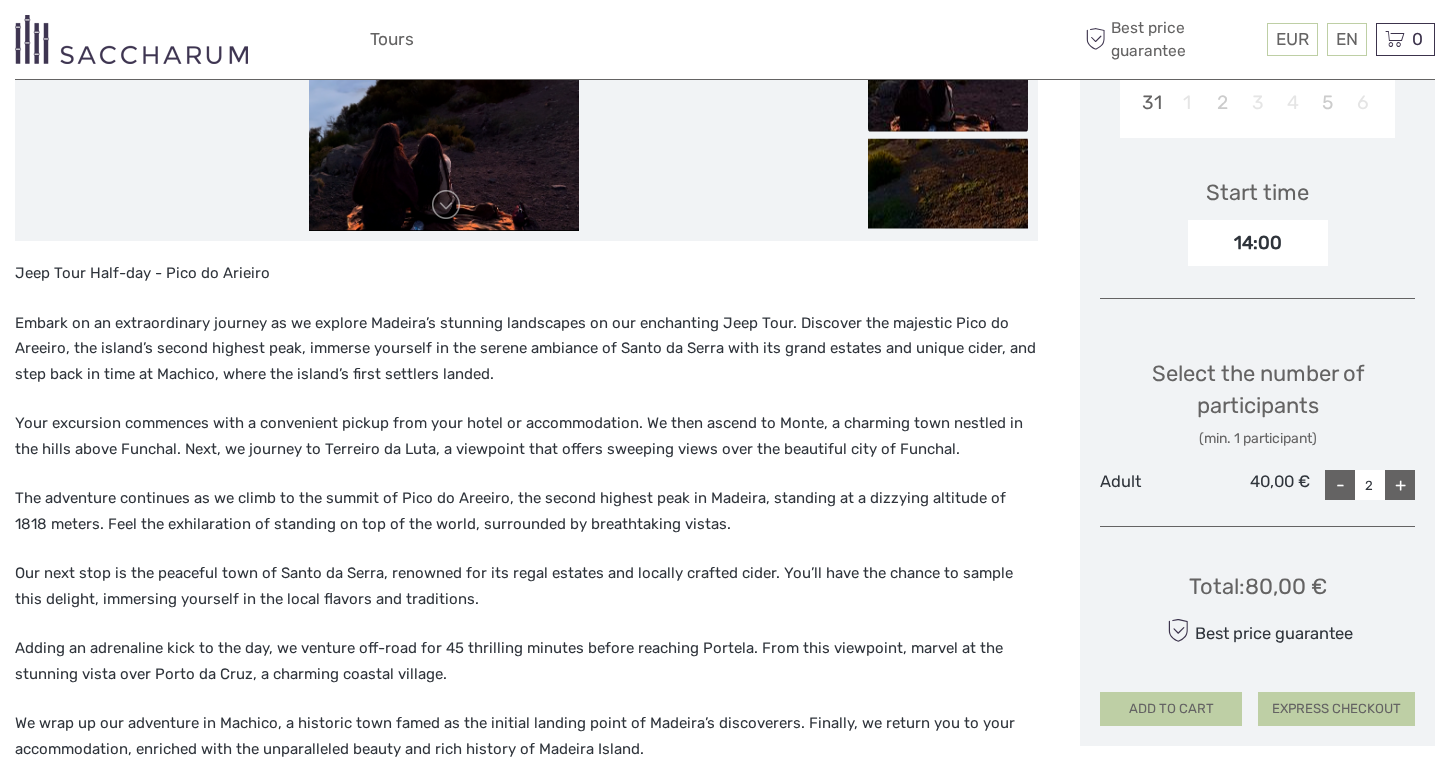 scroll, scrollTop: 396, scrollLeft: 0, axis: vertical 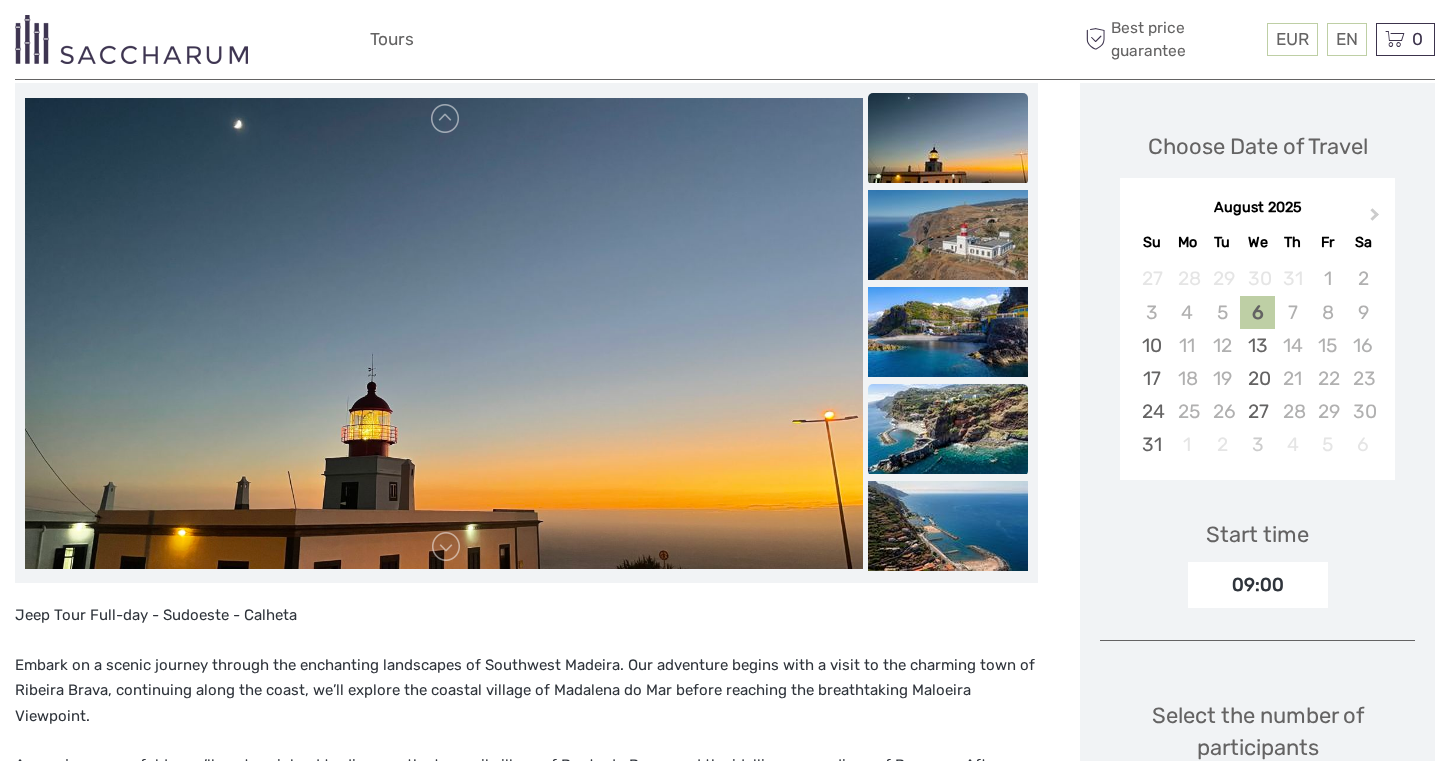 click at bounding box center (948, 429) 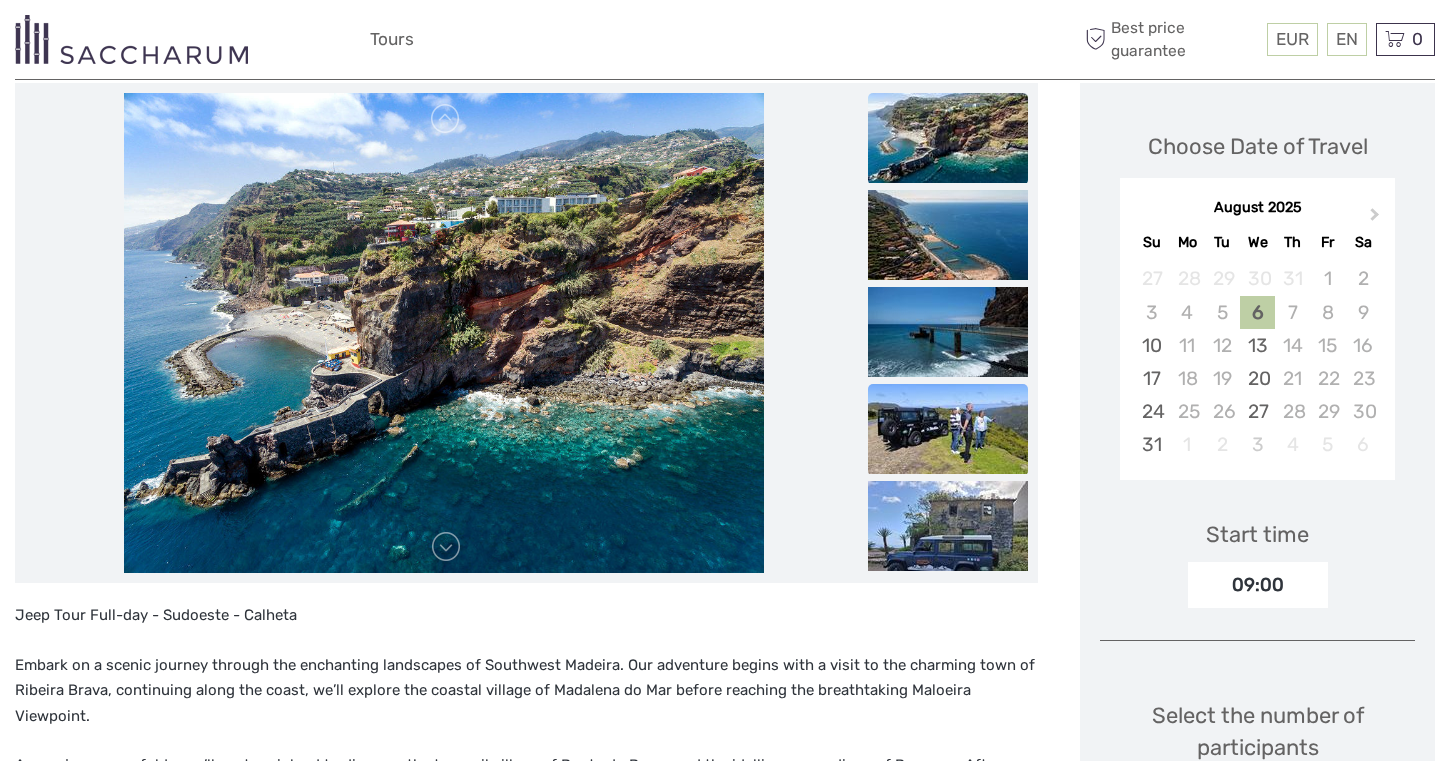 click at bounding box center (948, 429) 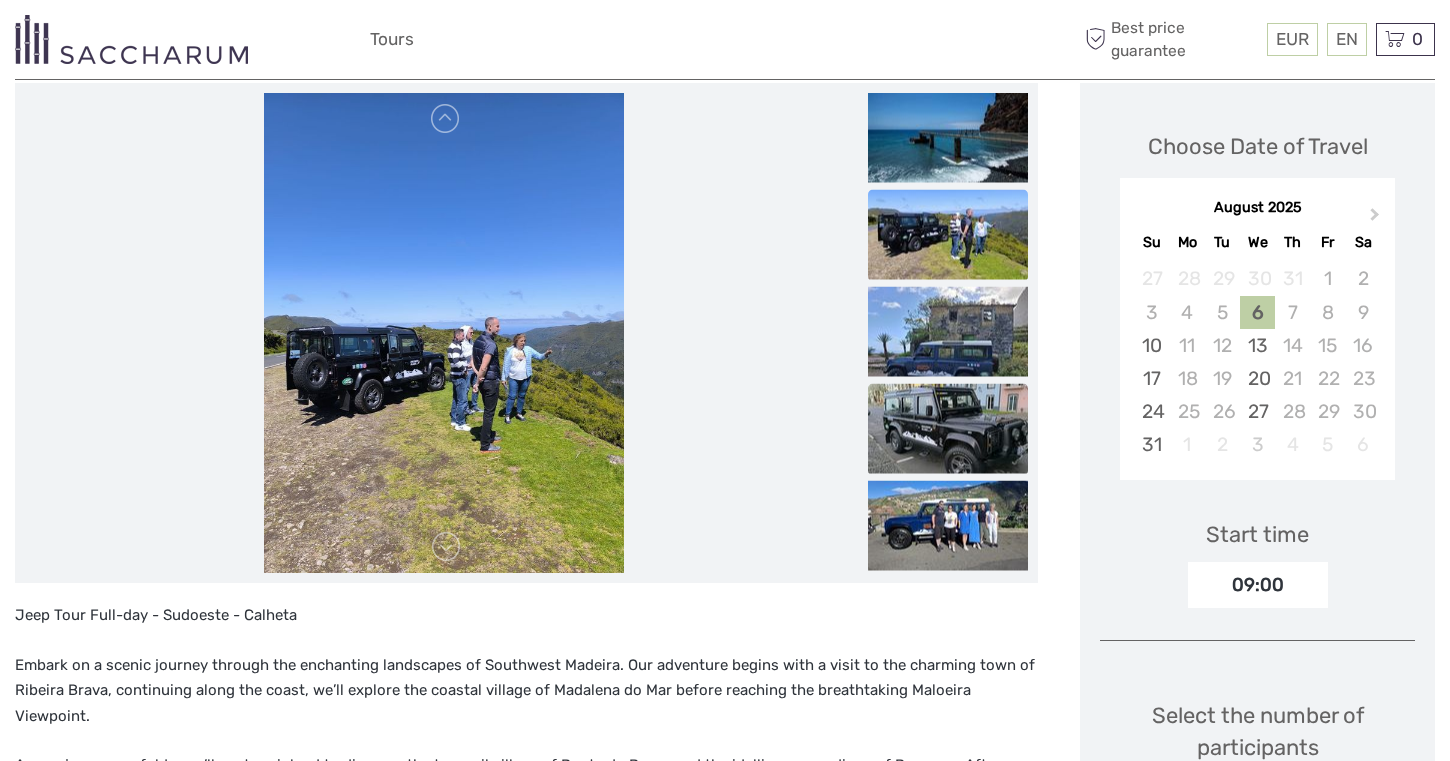 click at bounding box center [948, 429] 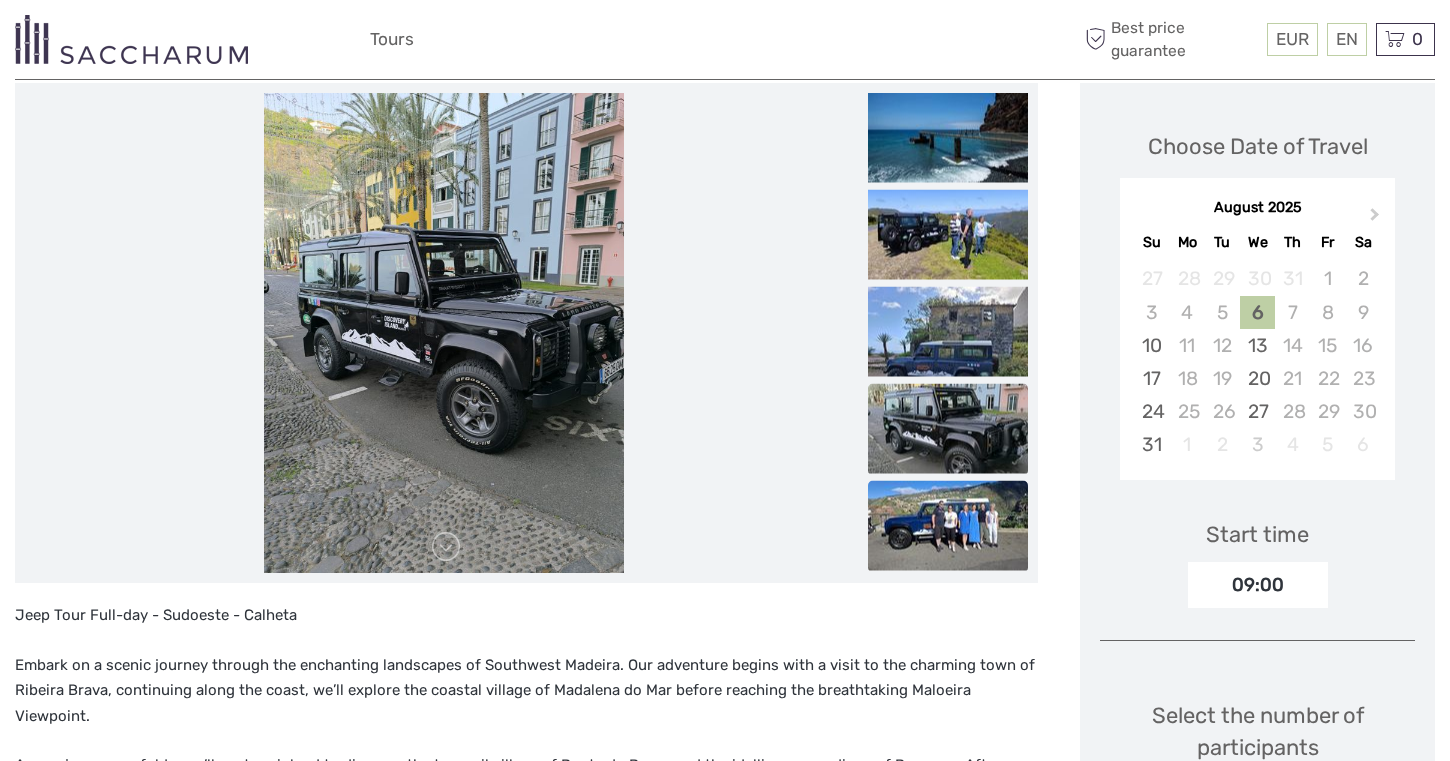 click at bounding box center (948, 526) 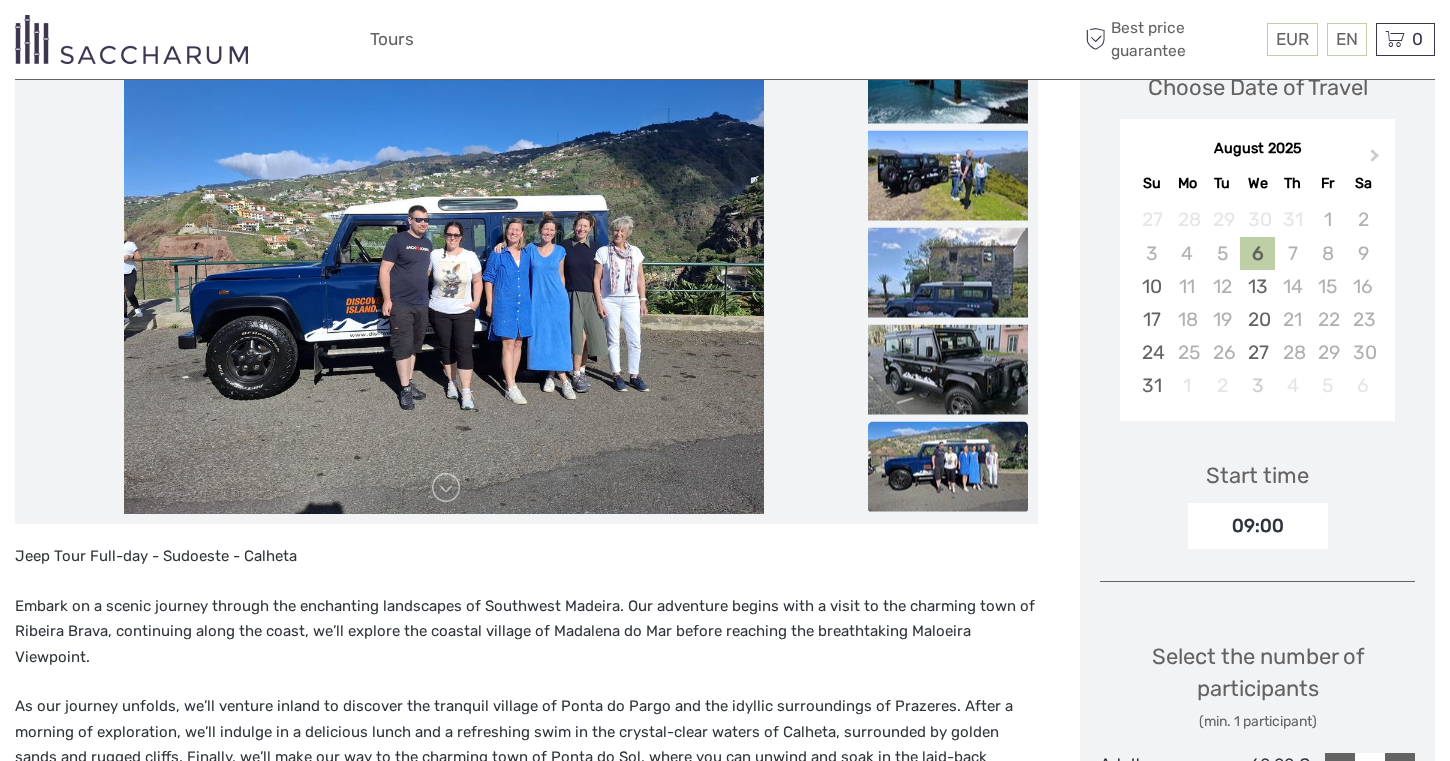 scroll, scrollTop: 298, scrollLeft: 0, axis: vertical 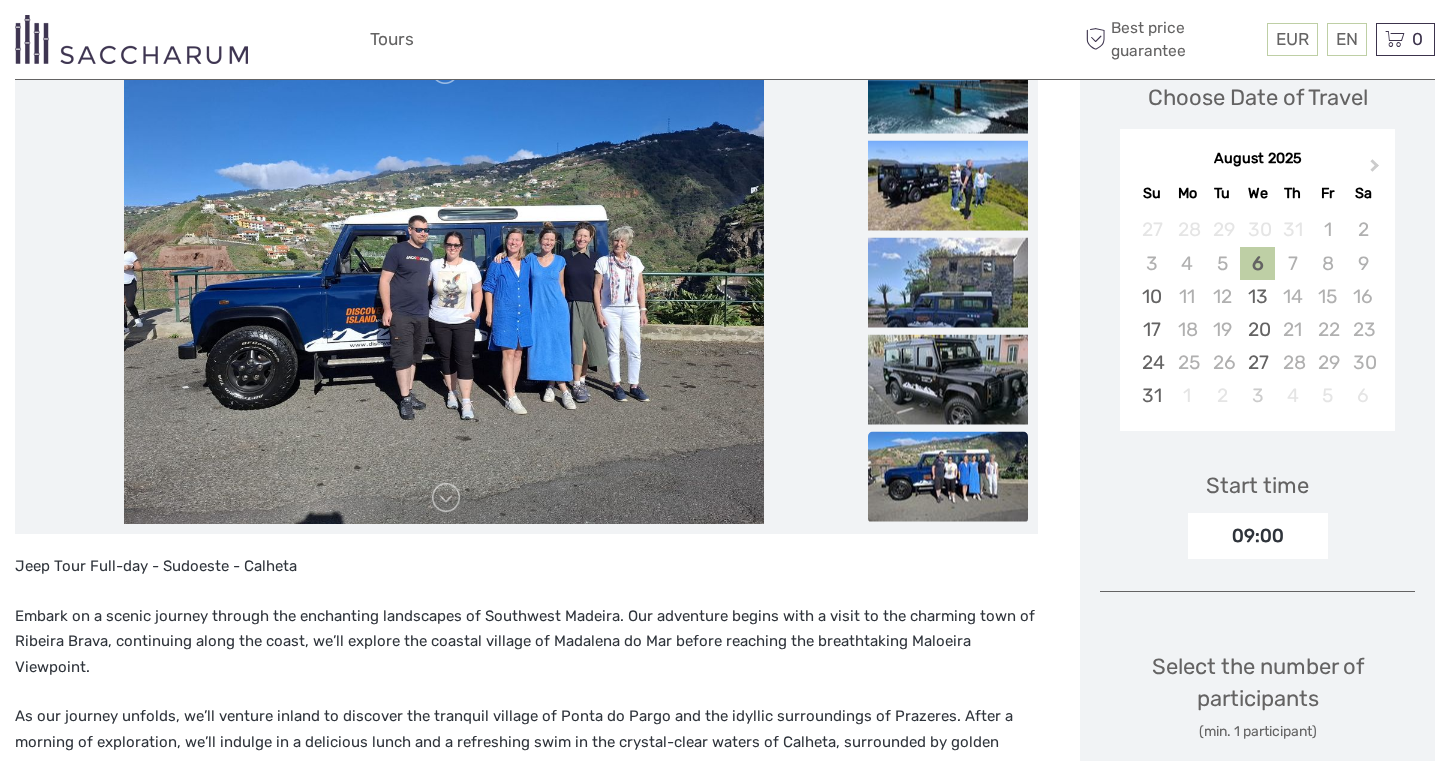 click at bounding box center (948, 477) 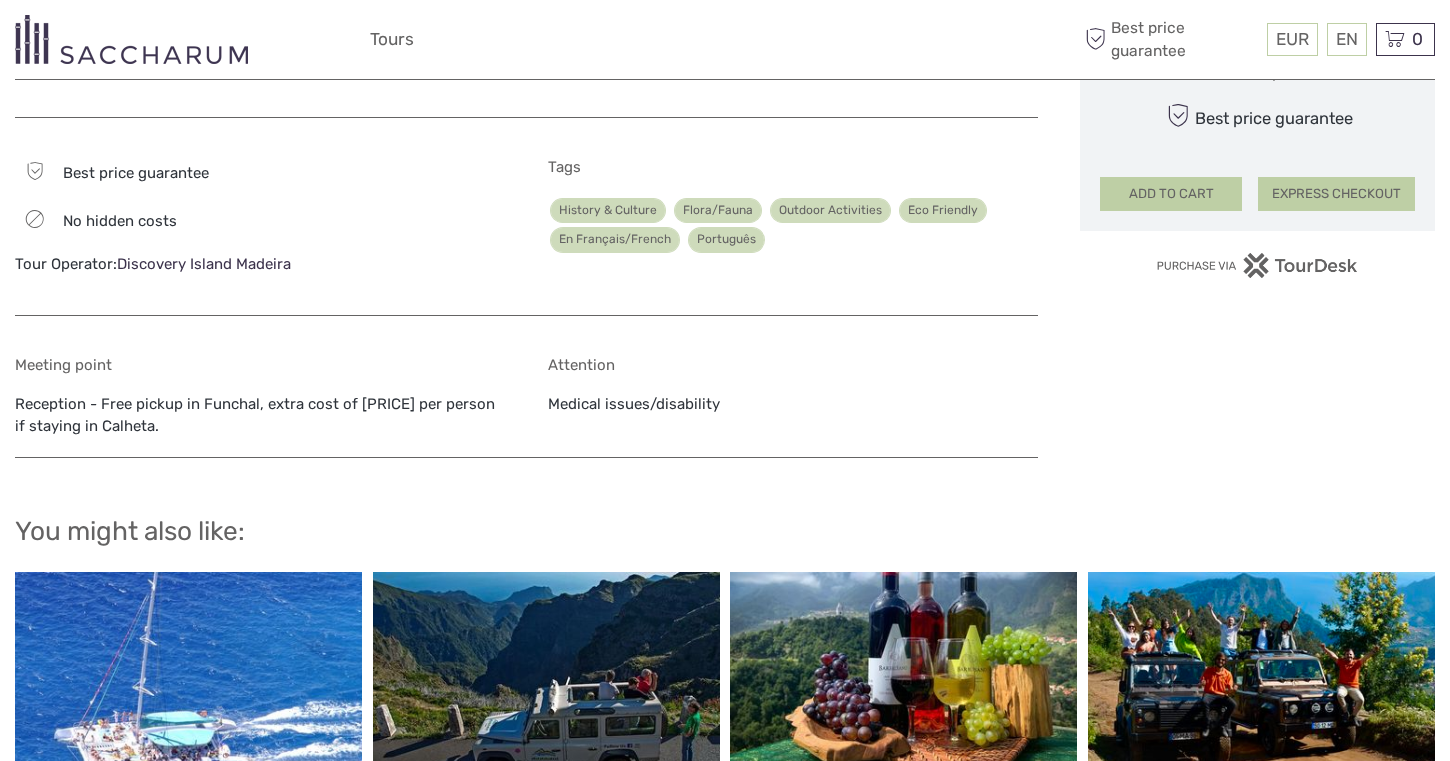 scroll, scrollTop: 1105, scrollLeft: 0, axis: vertical 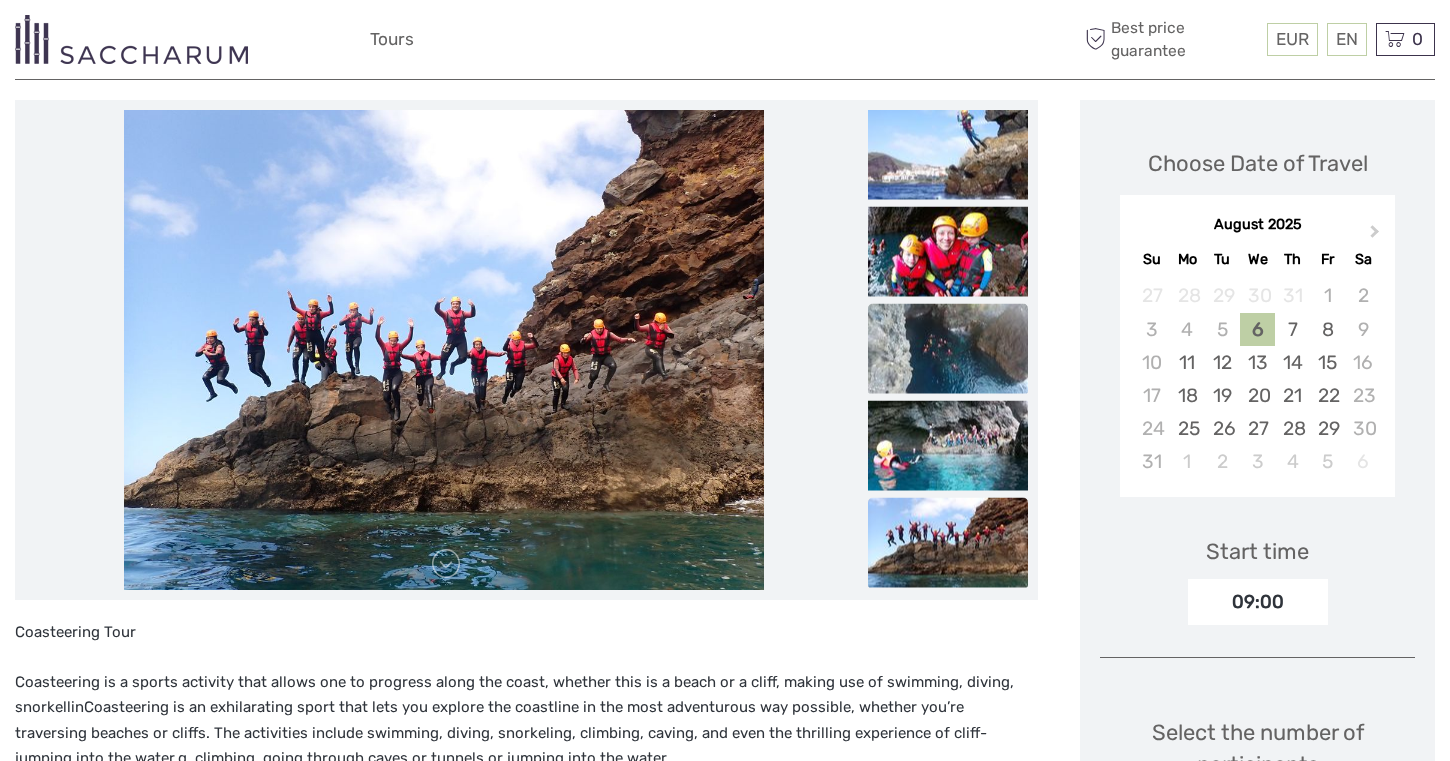click at bounding box center [948, 349] 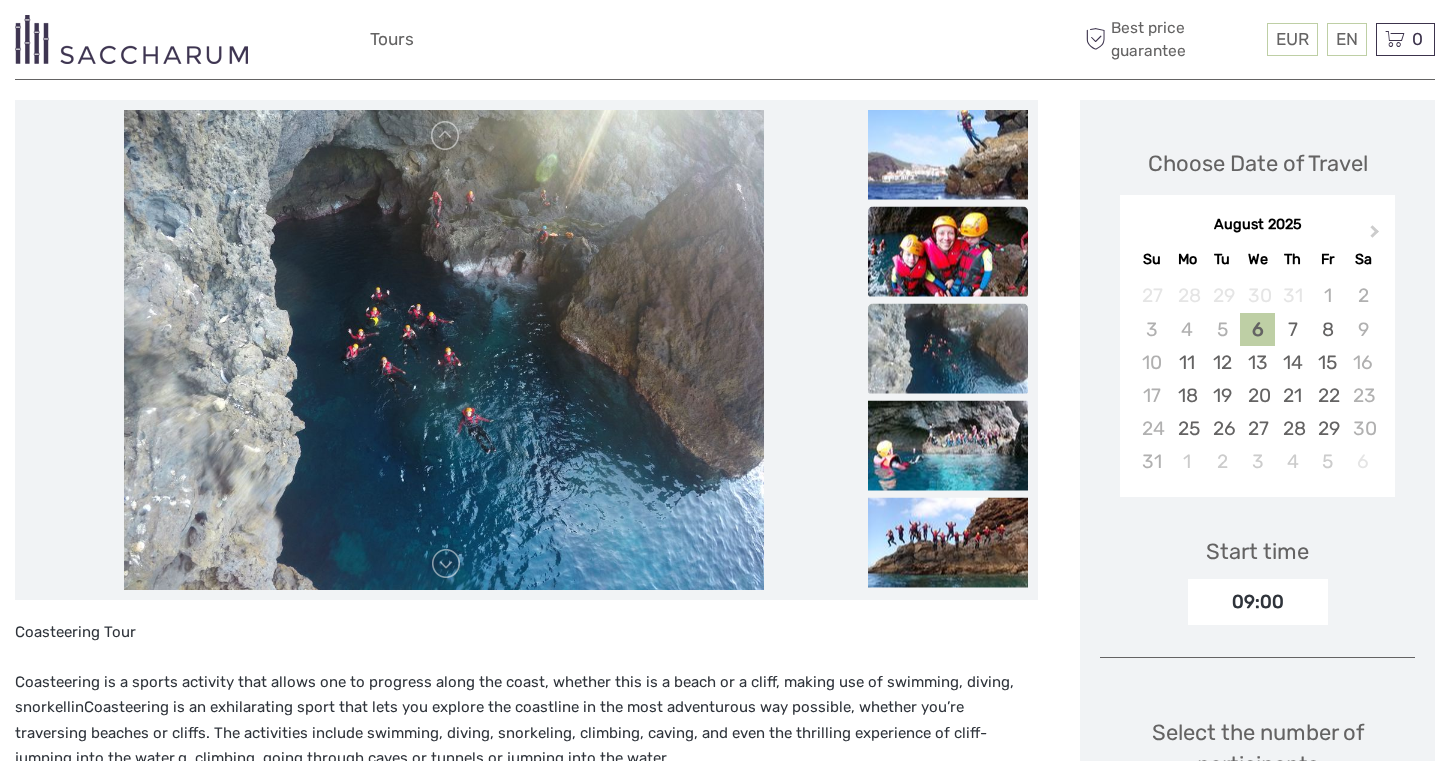 click at bounding box center (948, 252) 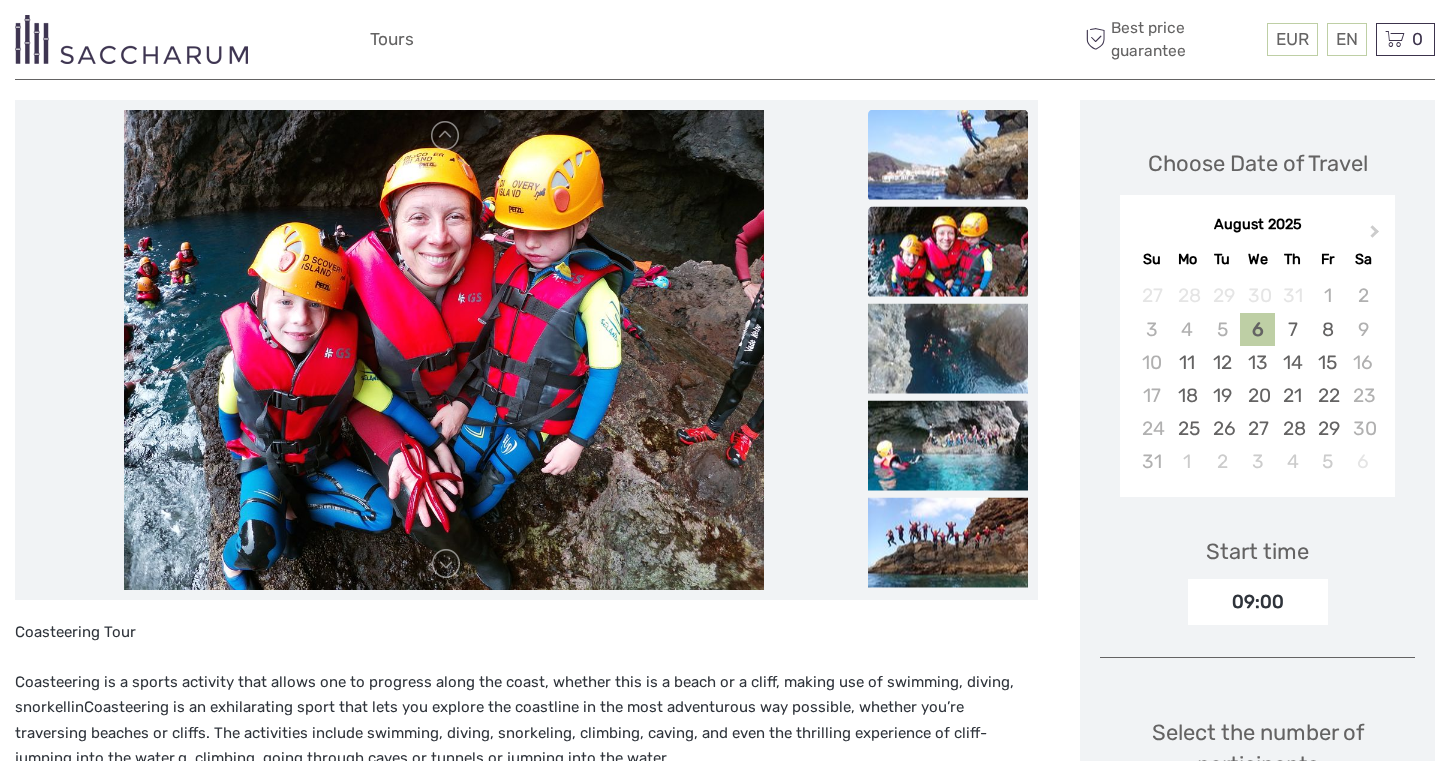 click at bounding box center [948, 155] 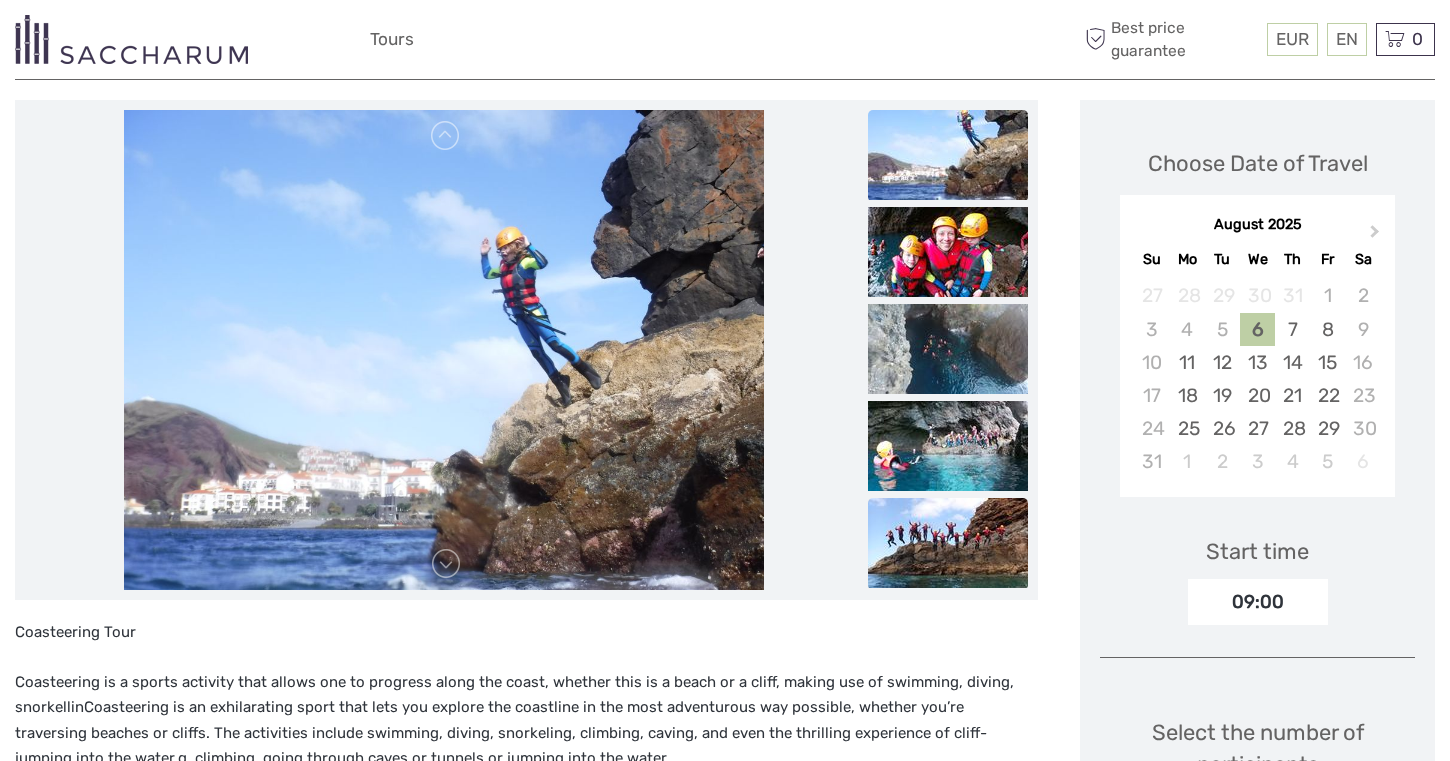 click at bounding box center [948, 543] 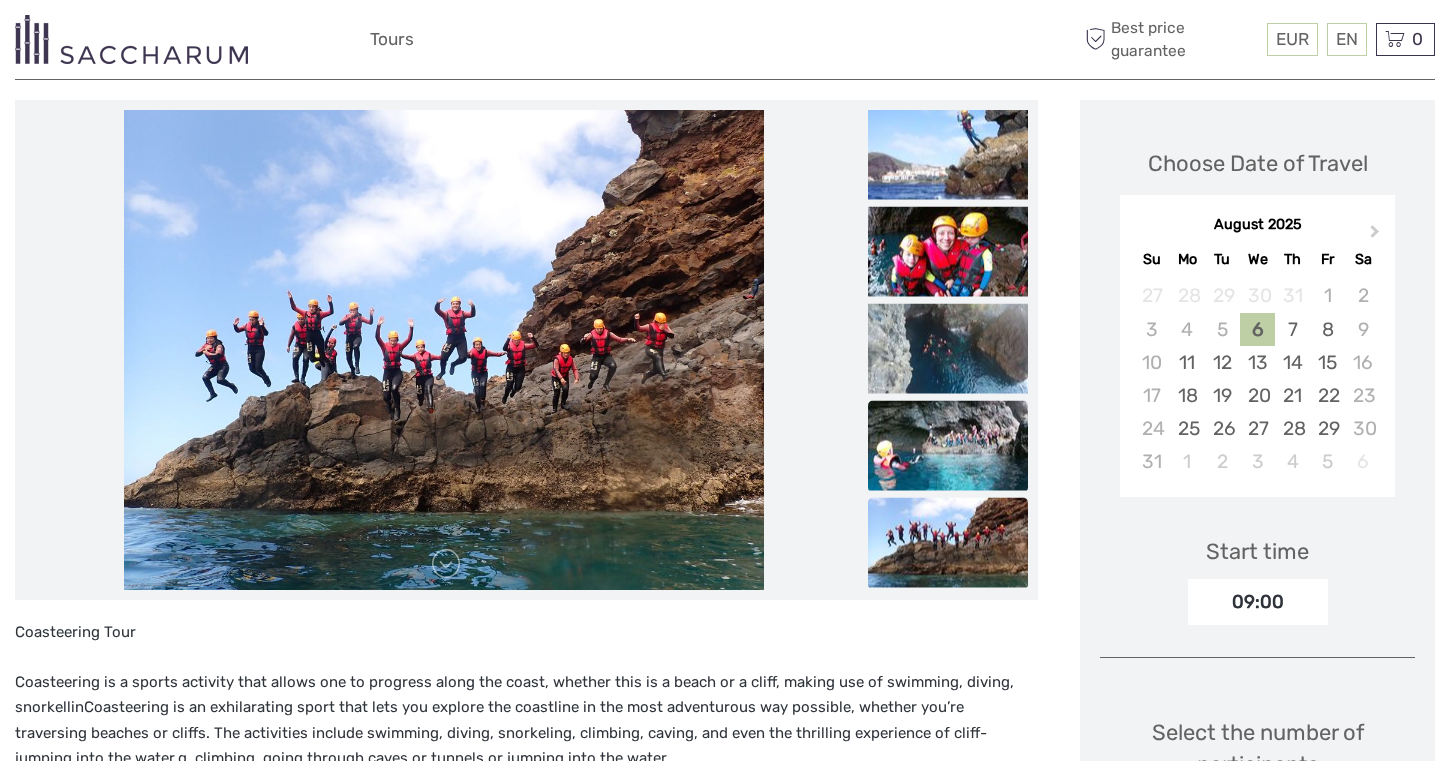 click at bounding box center (948, 446) 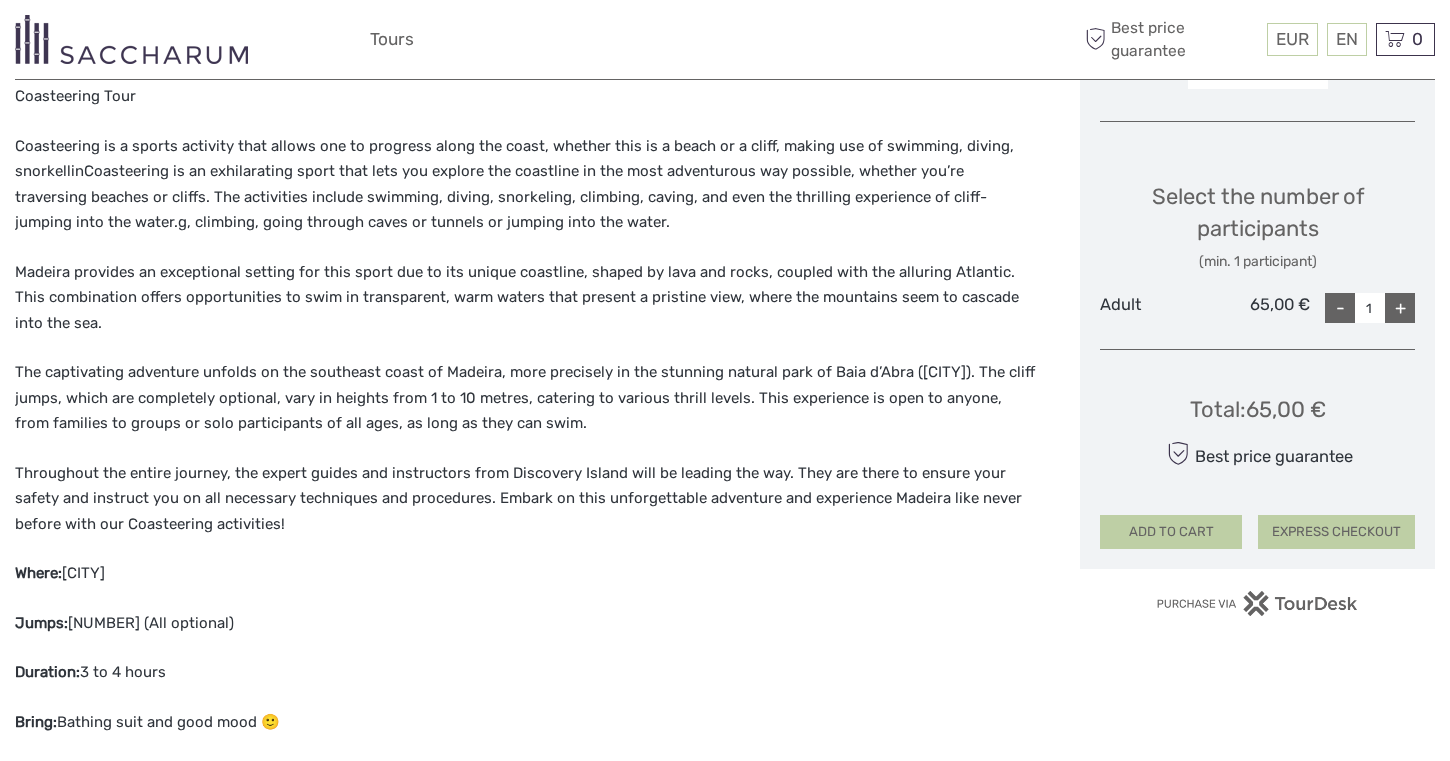 scroll, scrollTop: 760, scrollLeft: 0, axis: vertical 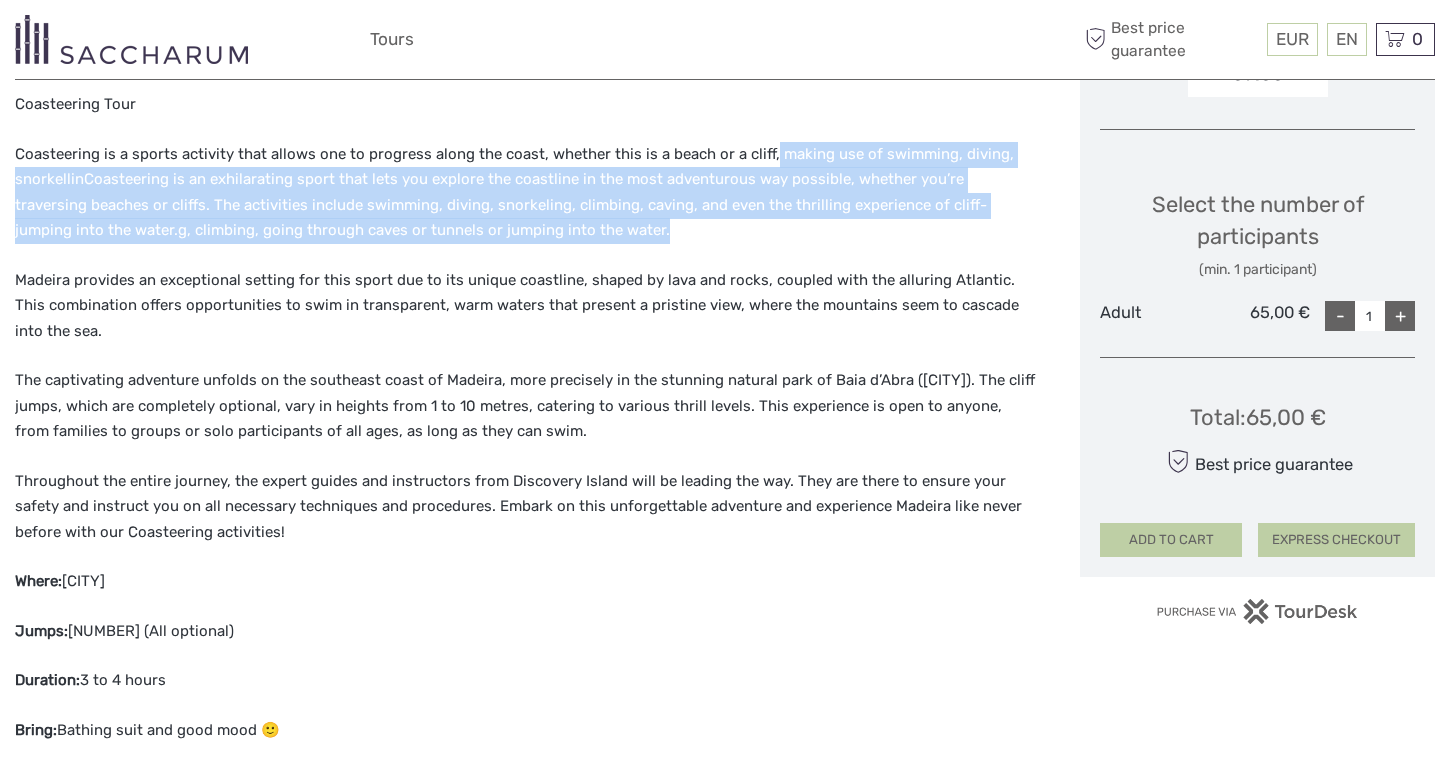 drag, startPoint x: 765, startPoint y: 153, endPoint x: 810, endPoint y: 255, distance: 111.48543 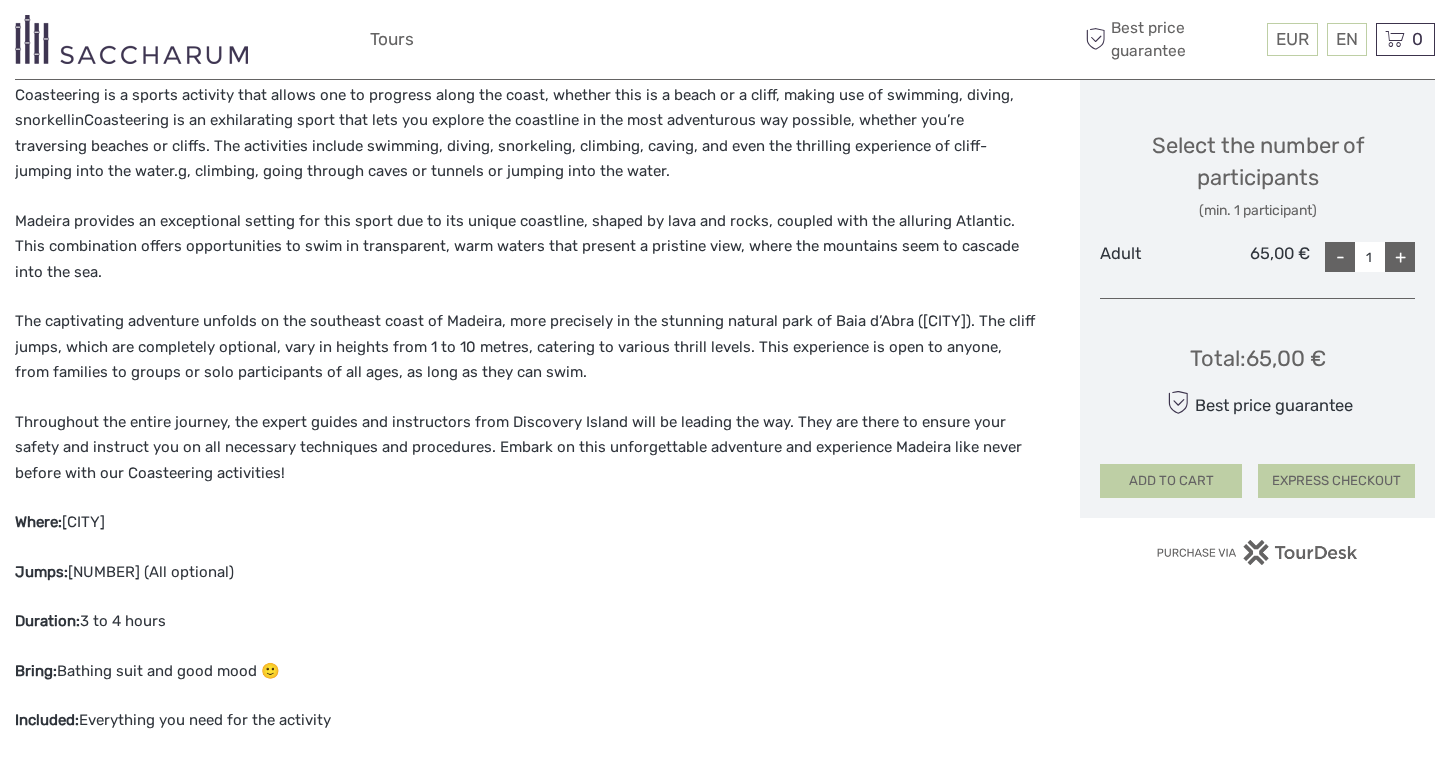 scroll, scrollTop: 821, scrollLeft: 0, axis: vertical 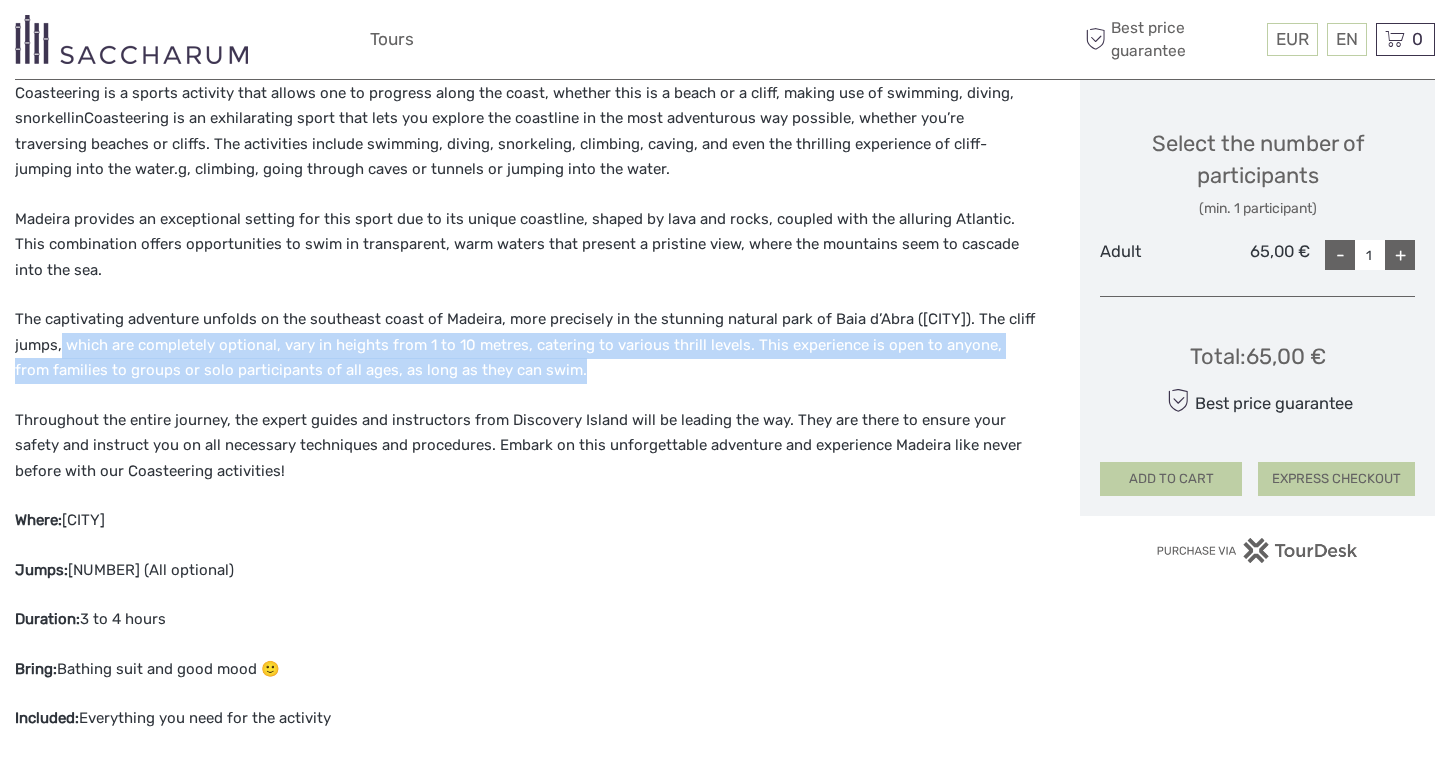 drag, startPoint x: 54, startPoint y: 334, endPoint x: 447, endPoint y: 394, distance: 397.55377 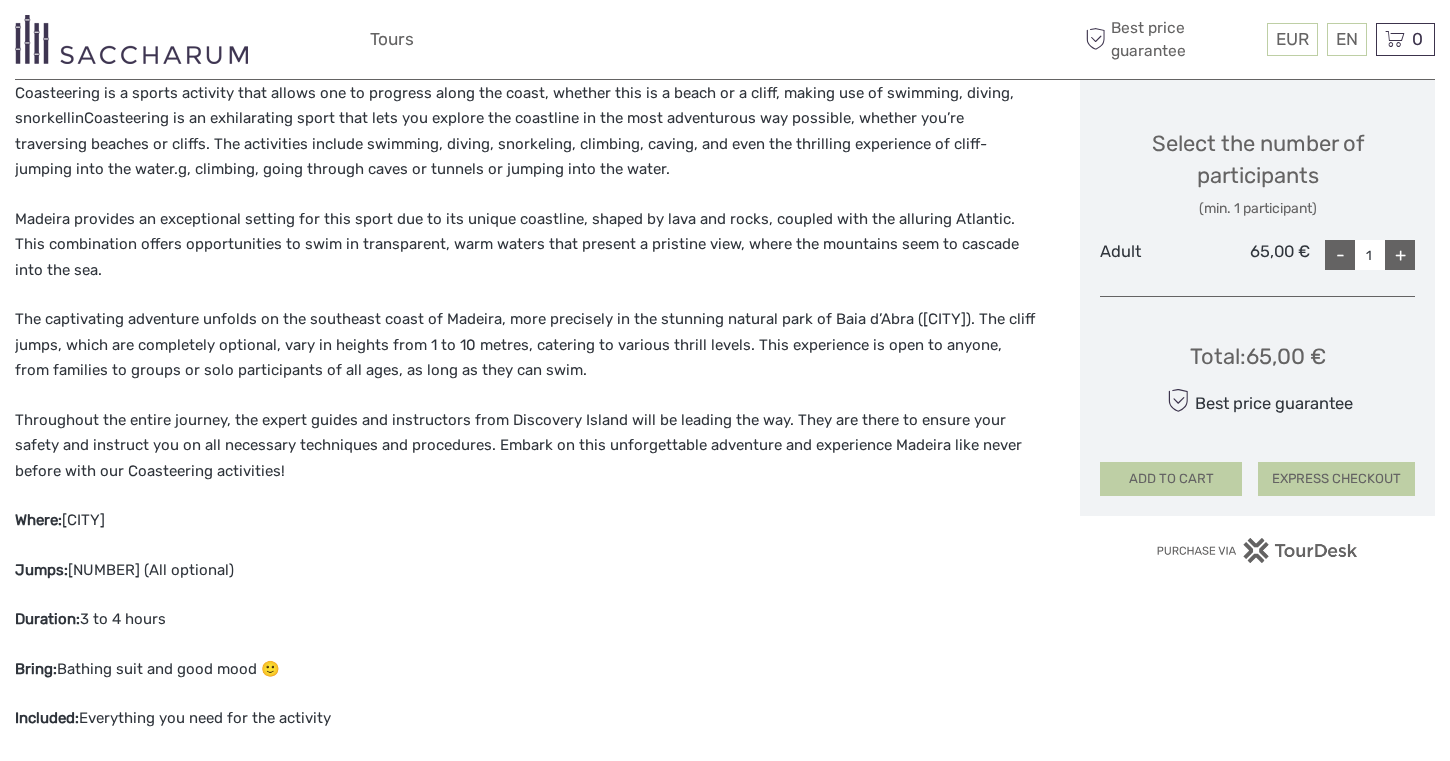 click on "Throughout the entire journey, the expert guides and instructors from Discovery Island will be leading the way. They are there to ensure your safety and instruct you on all necessary techniques and procedures. Embark on this unforgettable adventure and experience Madeira like never before with our Coasteering activities!" at bounding box center (518, 445) 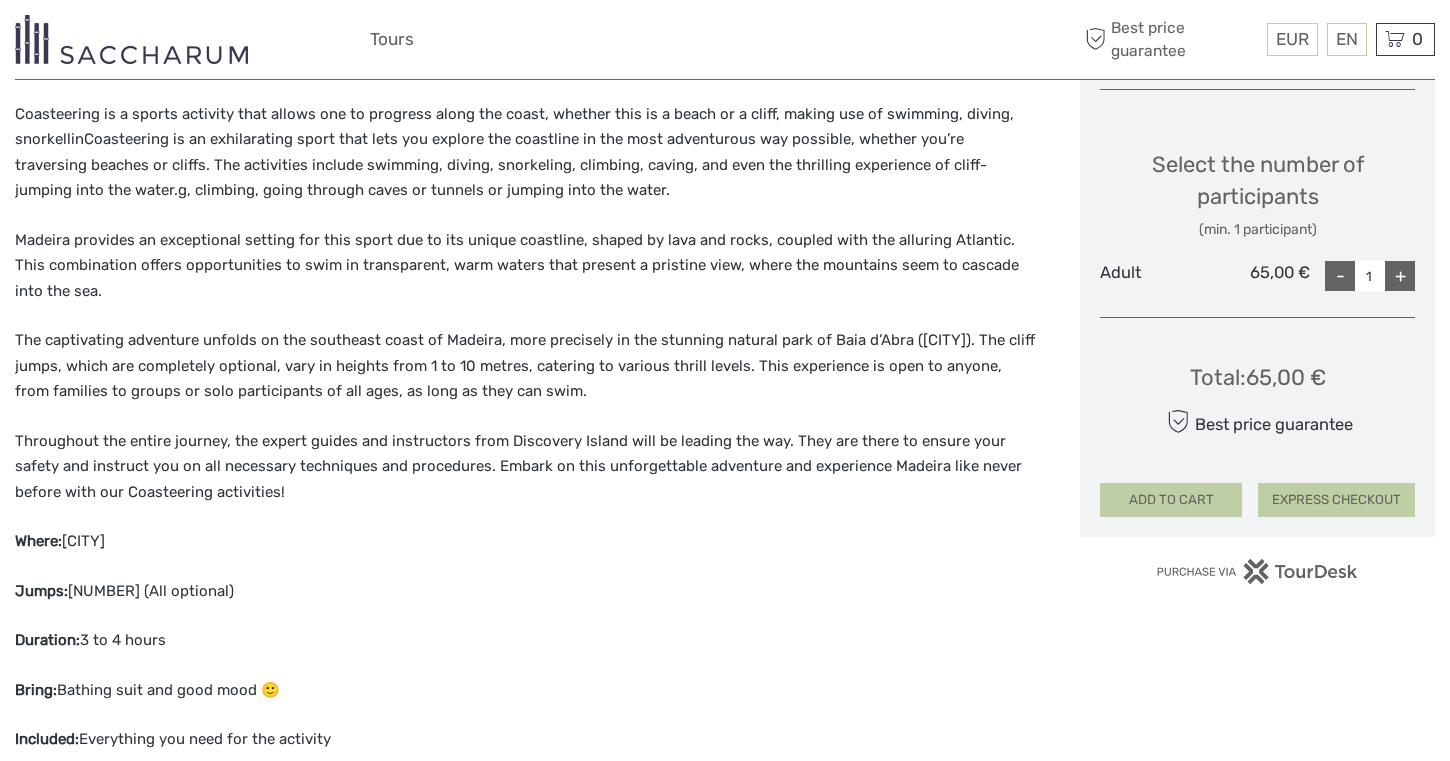 scroll, scrollTop: 803, scrollLeft: 0, axis: vertical 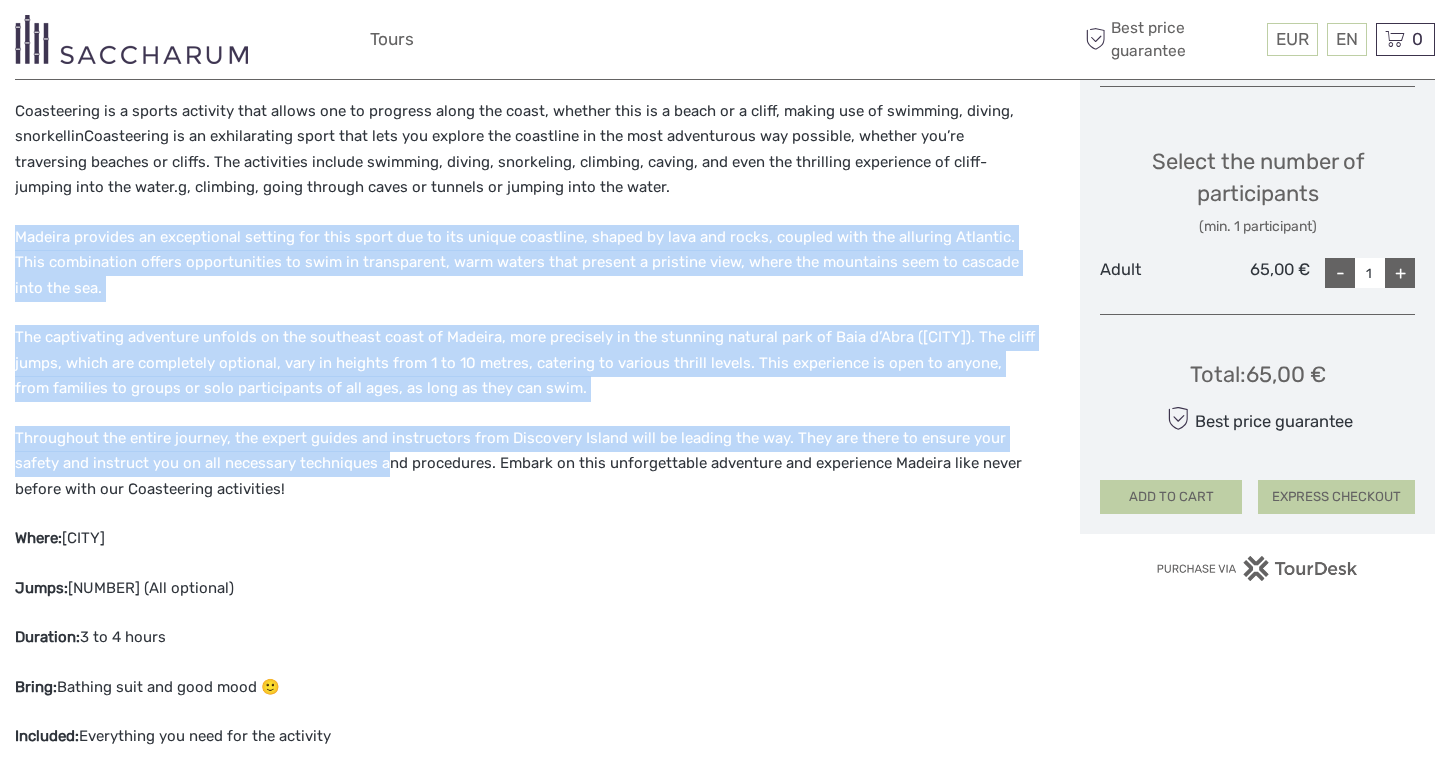 drag, startPoint x: 14, startPoint y: 236, endPoint x: 342, endPoint y: 468, distance: 401.75613 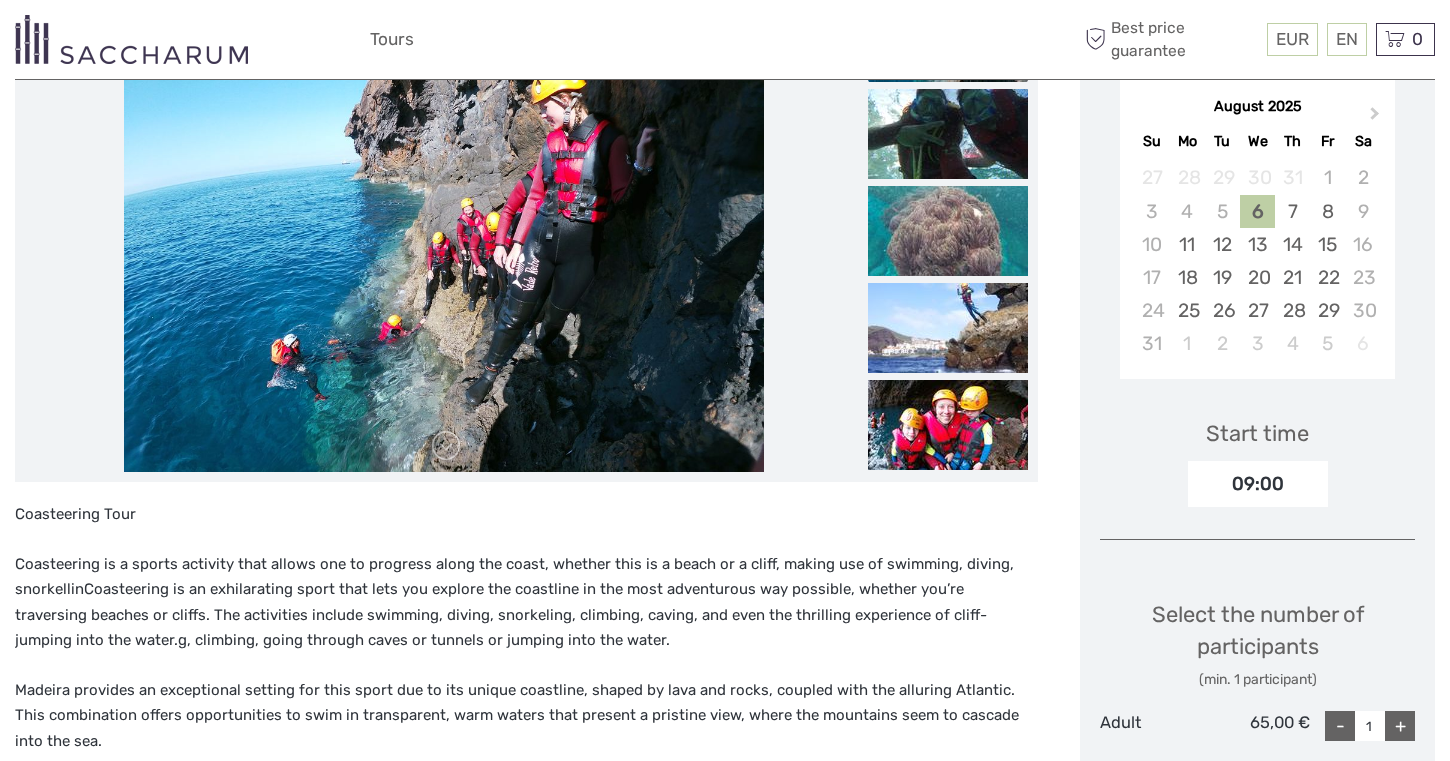 scroll, scrollTop: 343, scrollLeft: 0, axis: vertical 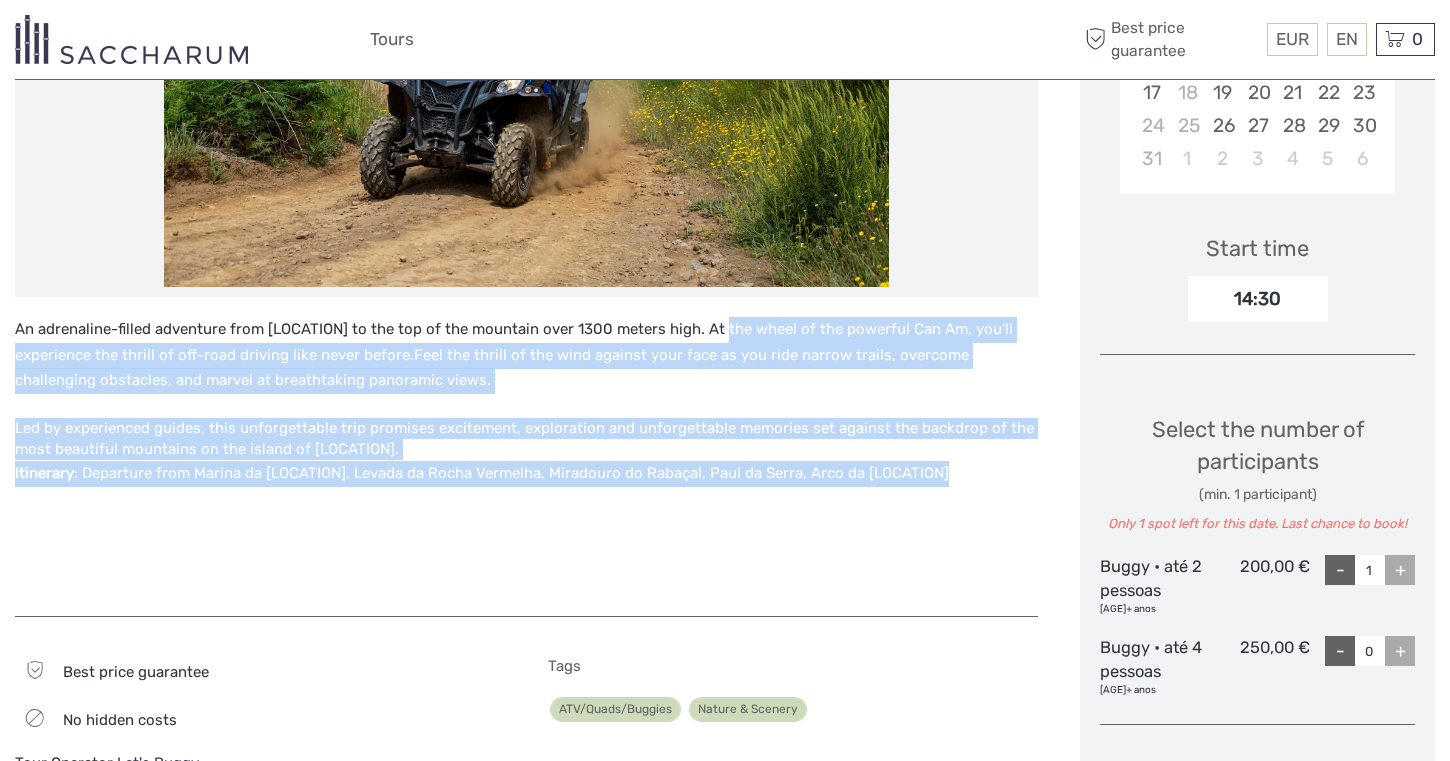 drag, startPoint x: 722, startPoint y: 327, endPoint x: 840, endPoint y: 491, distance: 202.0396 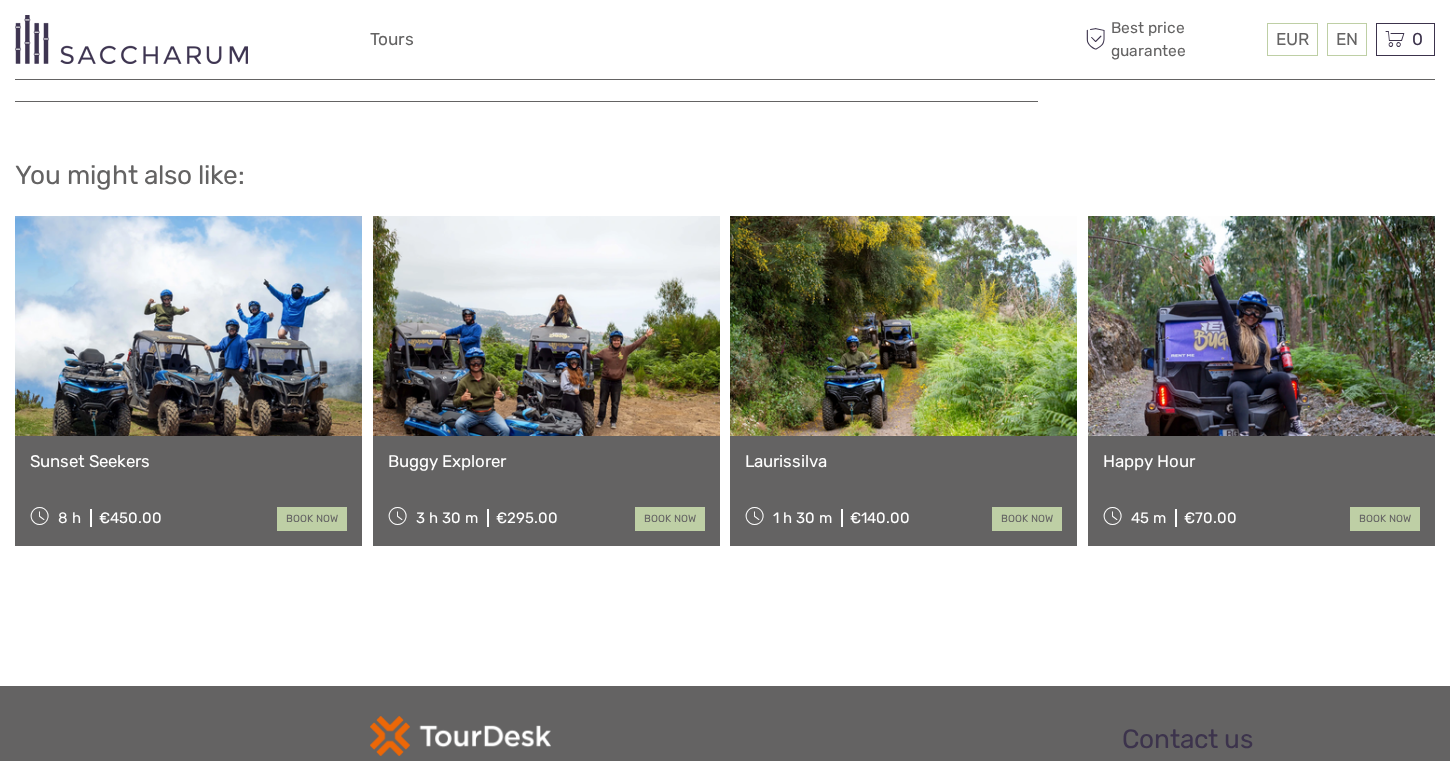scroll, scrollTop: 1630, scrollLeft: 0, axis: vertical 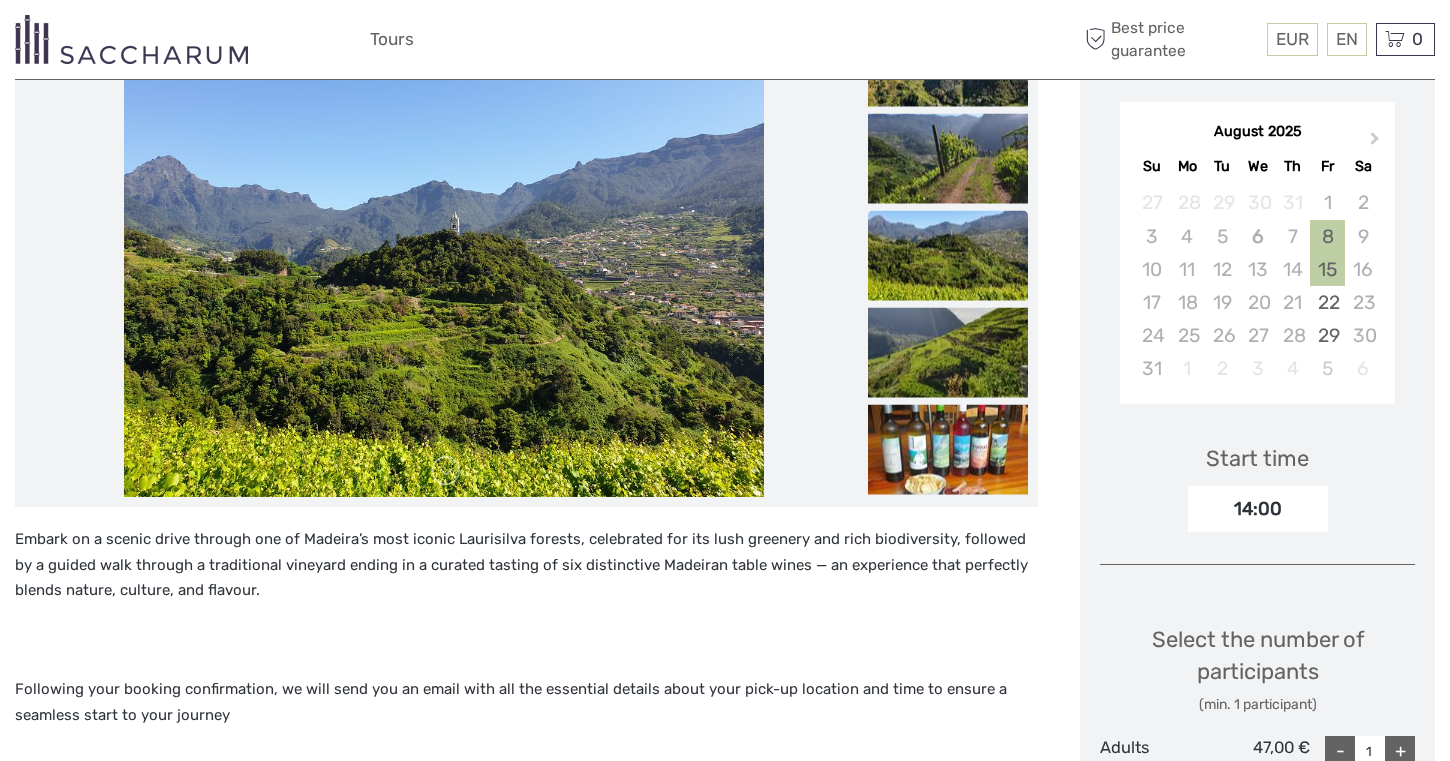 click on "15" at bounding box center [1327, 269] 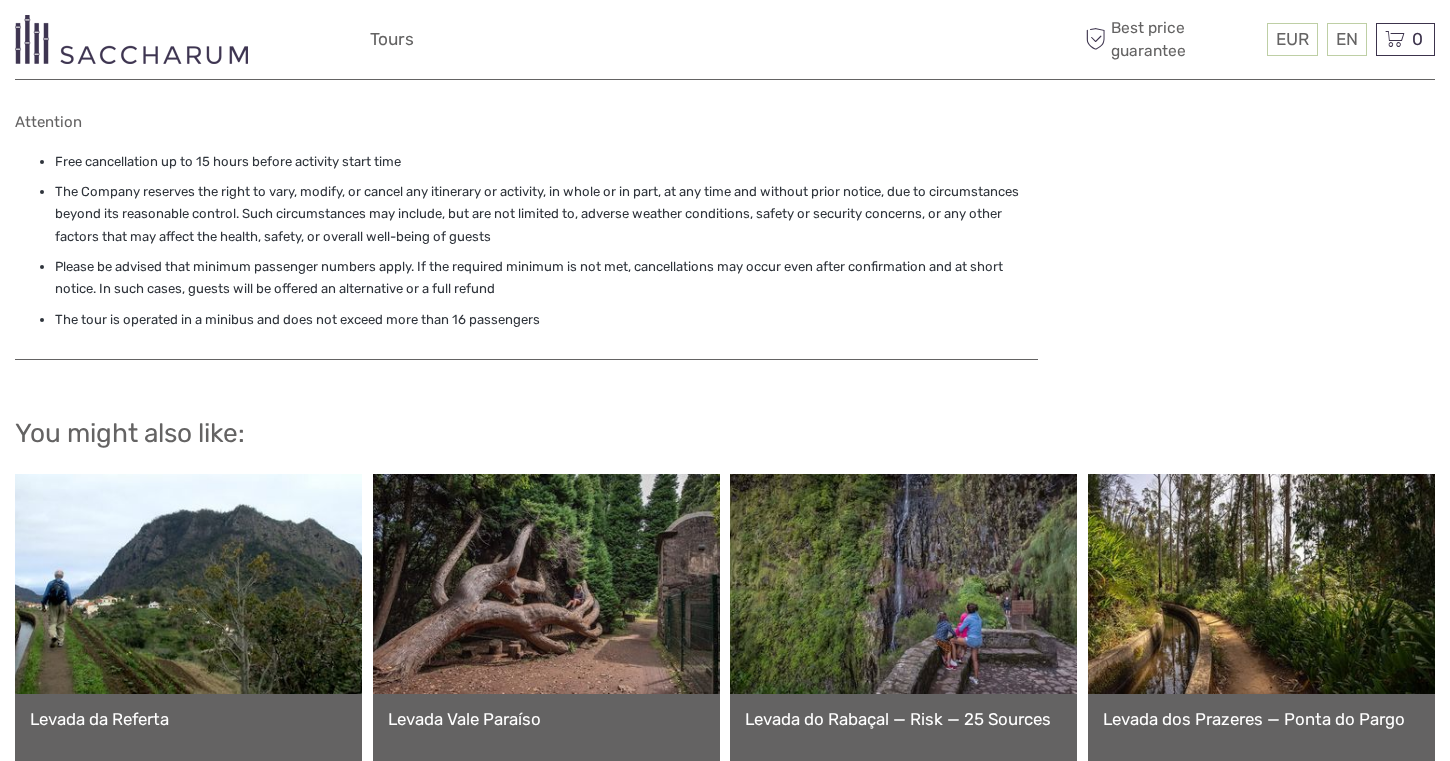 scroll, scrollTop: 1598, scrollLeft: 0, axis: vertical 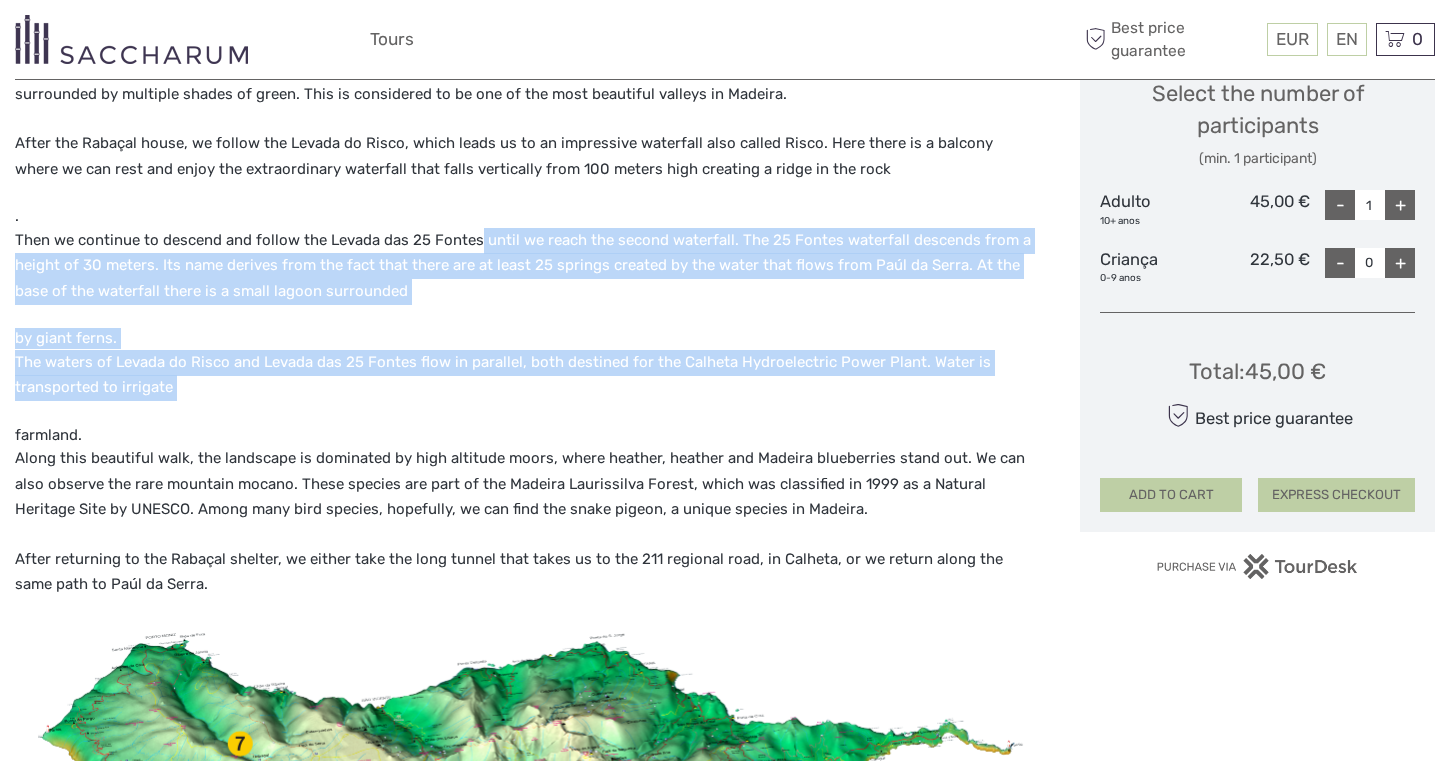 drag, startPoint x: 476, startPoint y: 240, endPoint x: 601, endPoint y: 409, distance: 210.20467 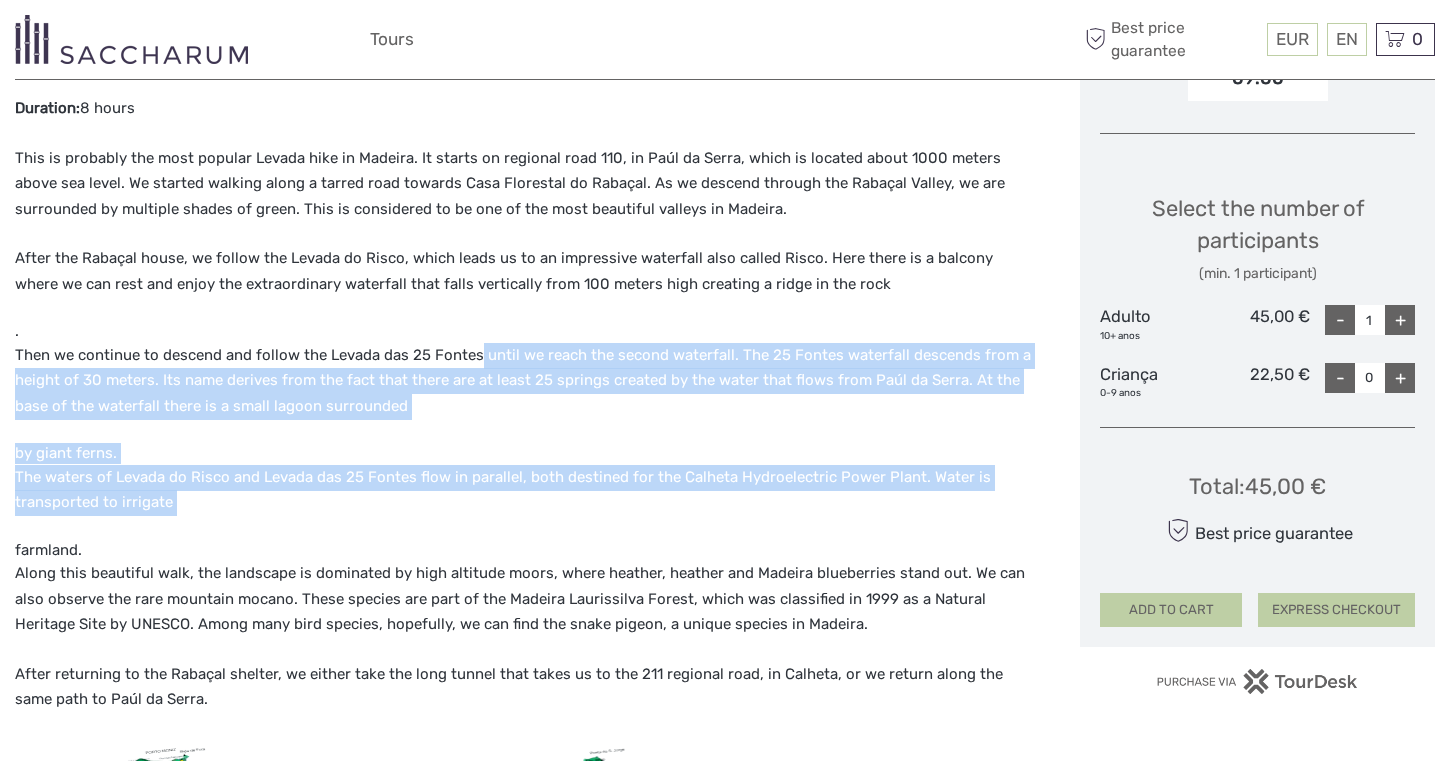 scroll, scrollTop: 761, scrollLeft: 0, axis: vertical 